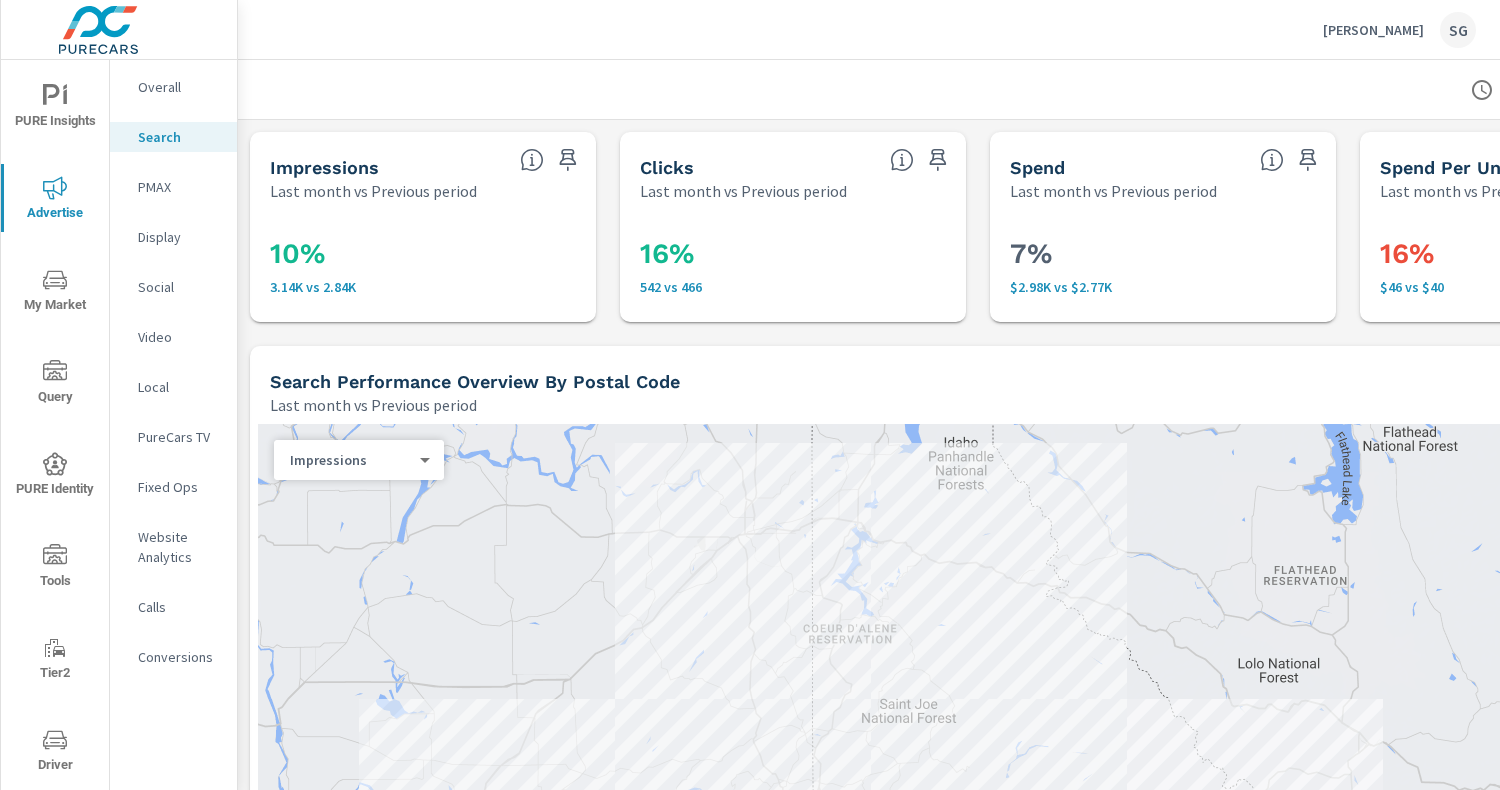 scroll, scrollTop: 0, scrollLeft: 0, axis: both 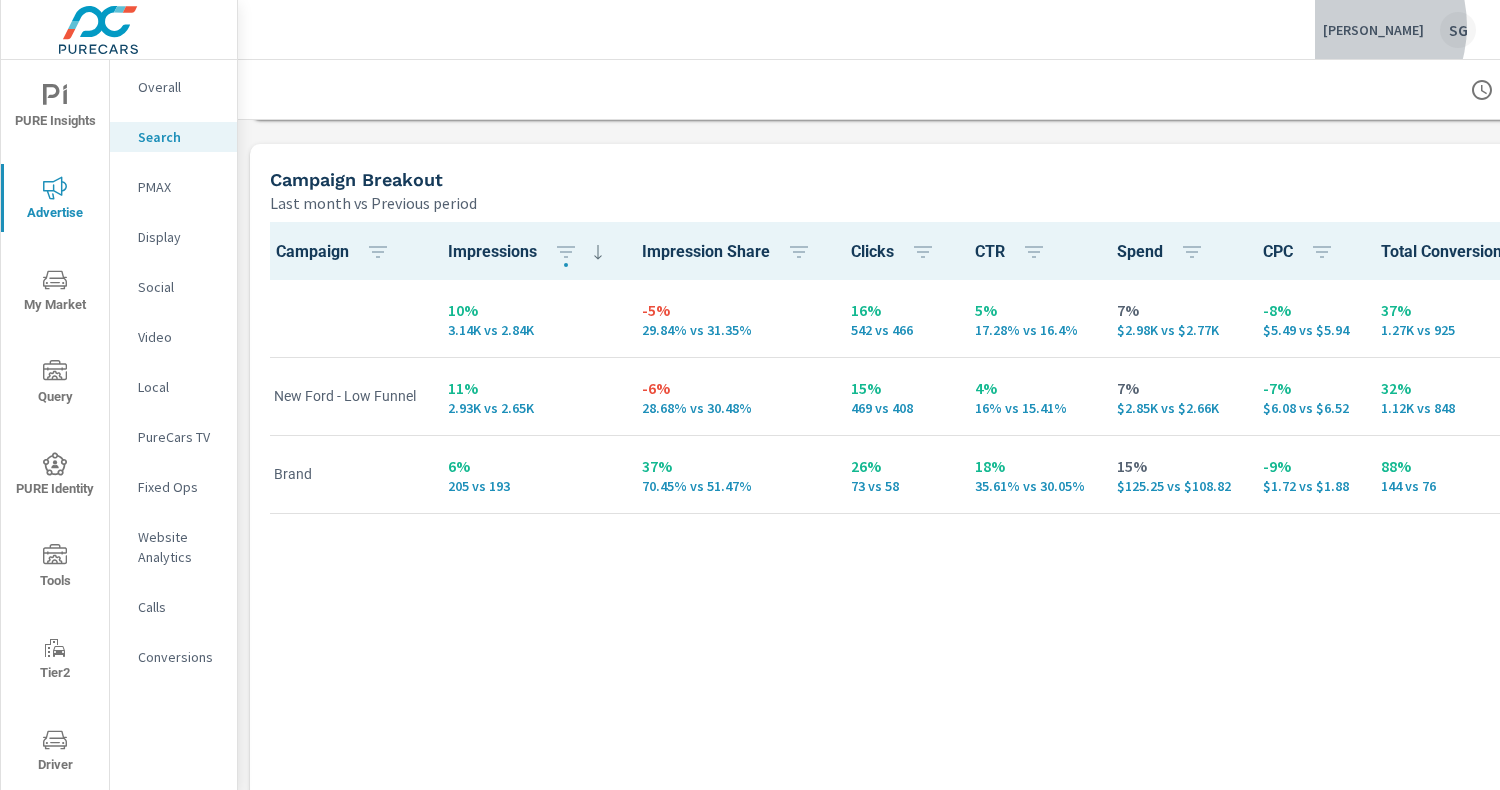 click on "Joe Hall Ford" at bounding box center [1373, 30] 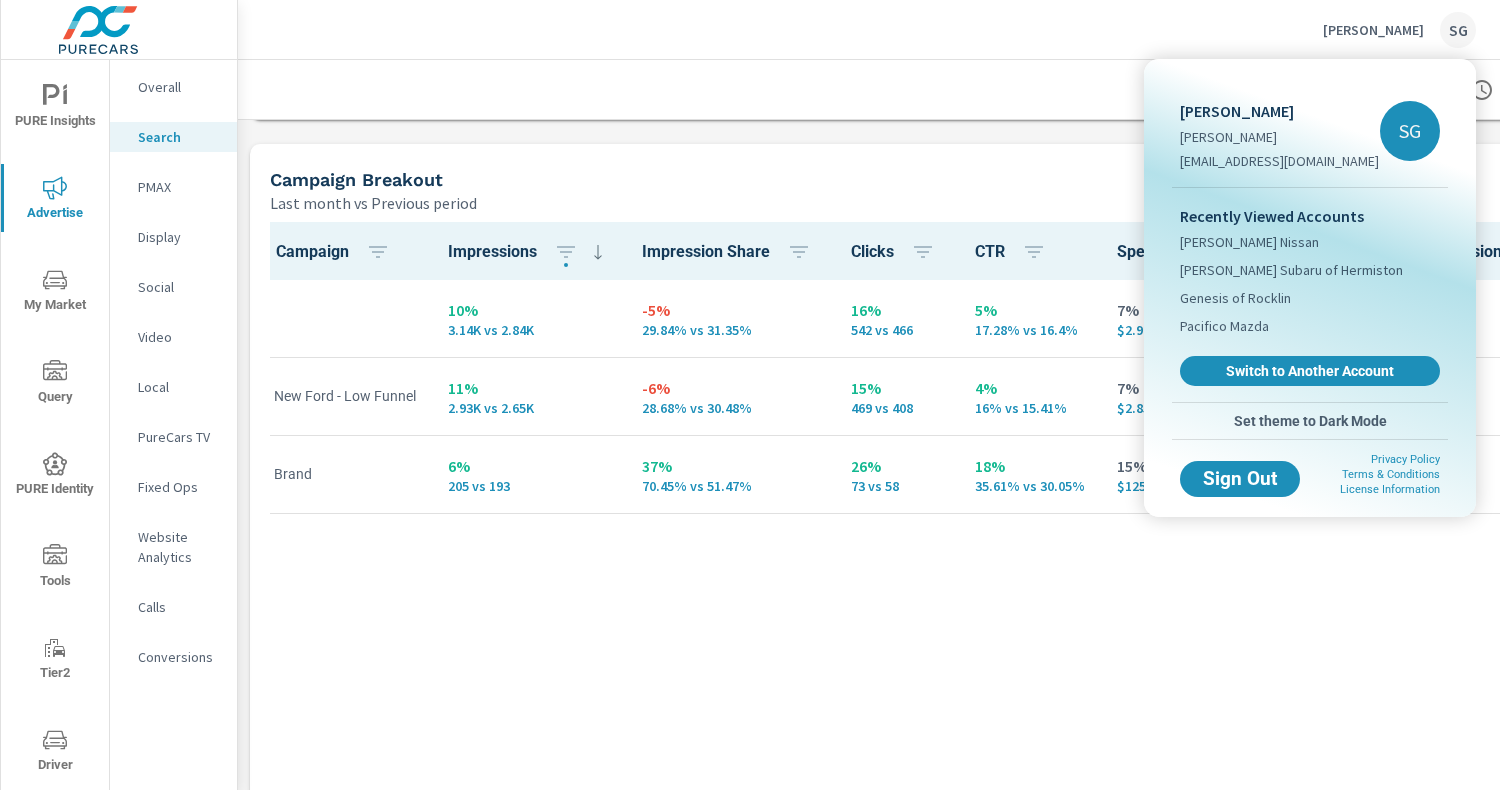 click at bounding box center (750, 395) 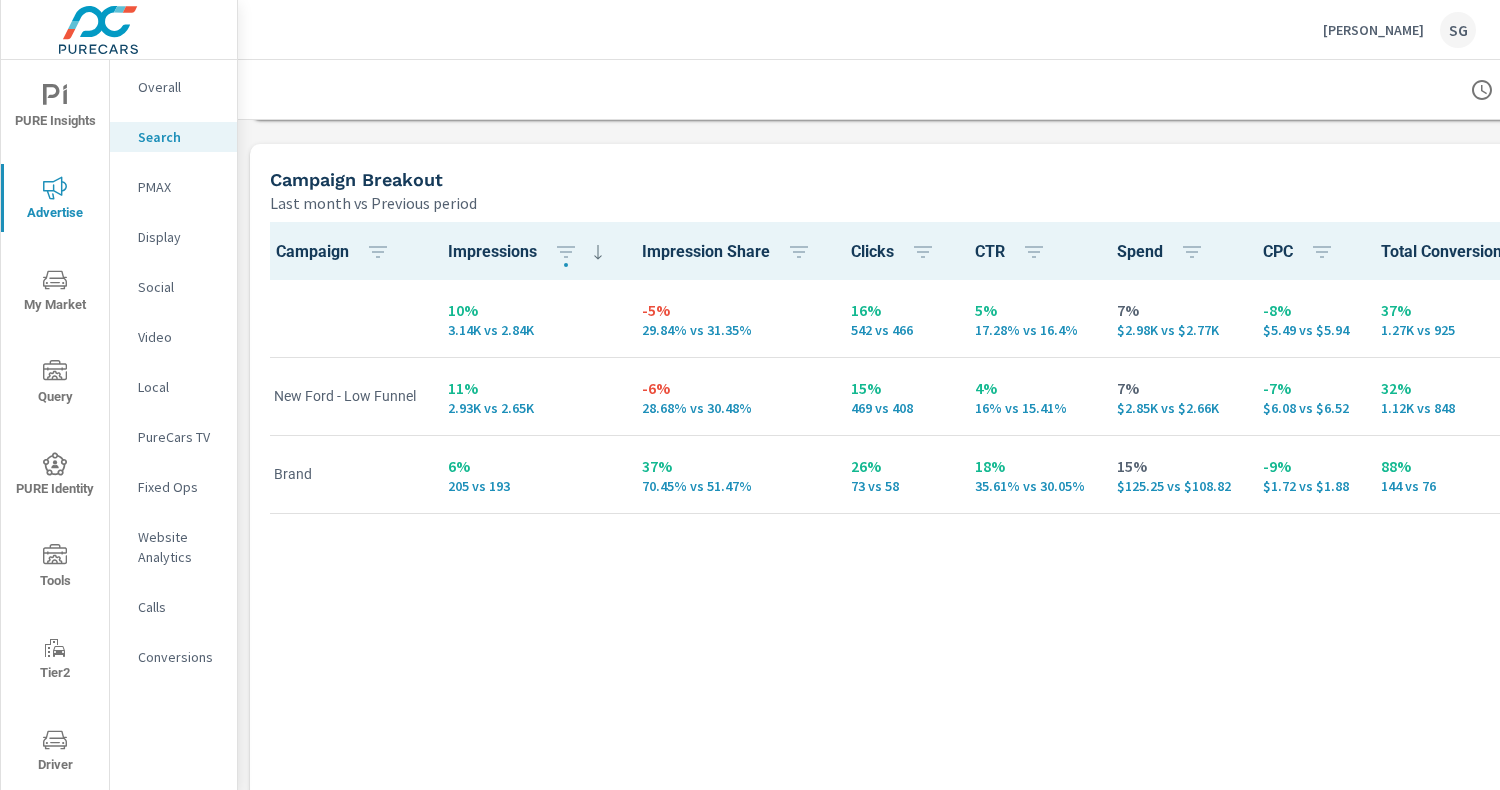 click on "Overall" at bounding box center (179, 87) 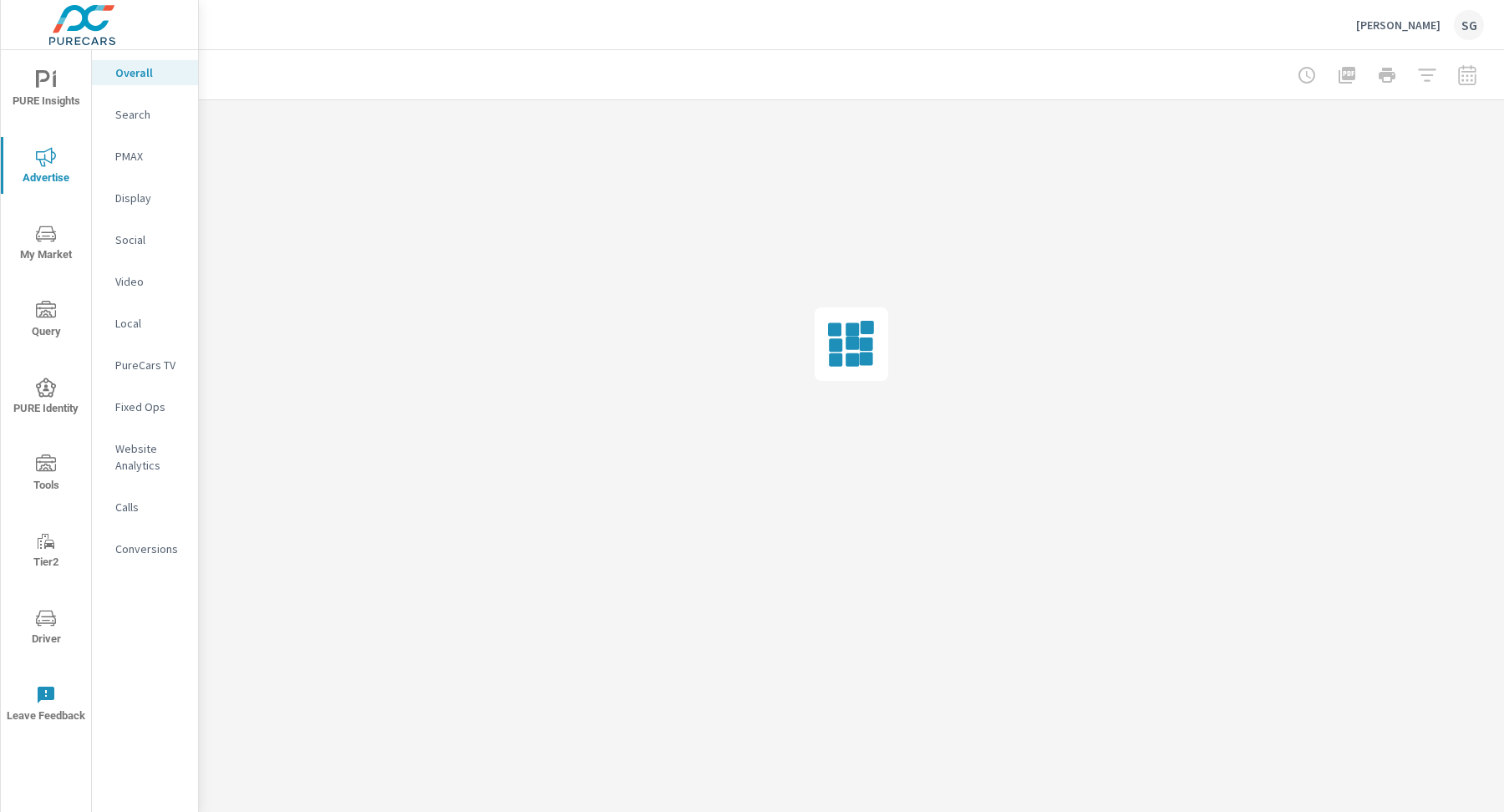 click at bounding box center (1387, 75) 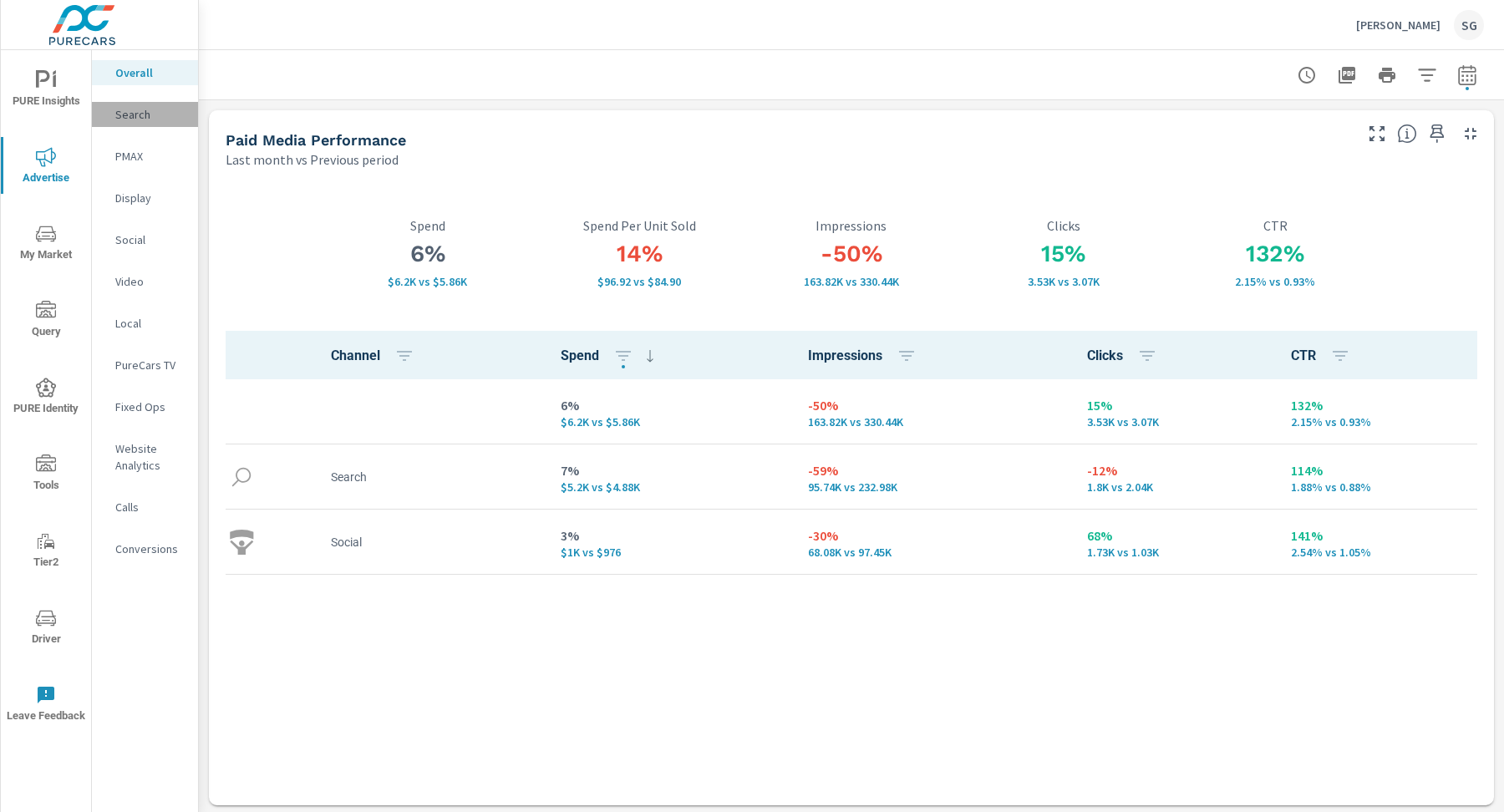 click on "Search" at bounding box center (150, 114) 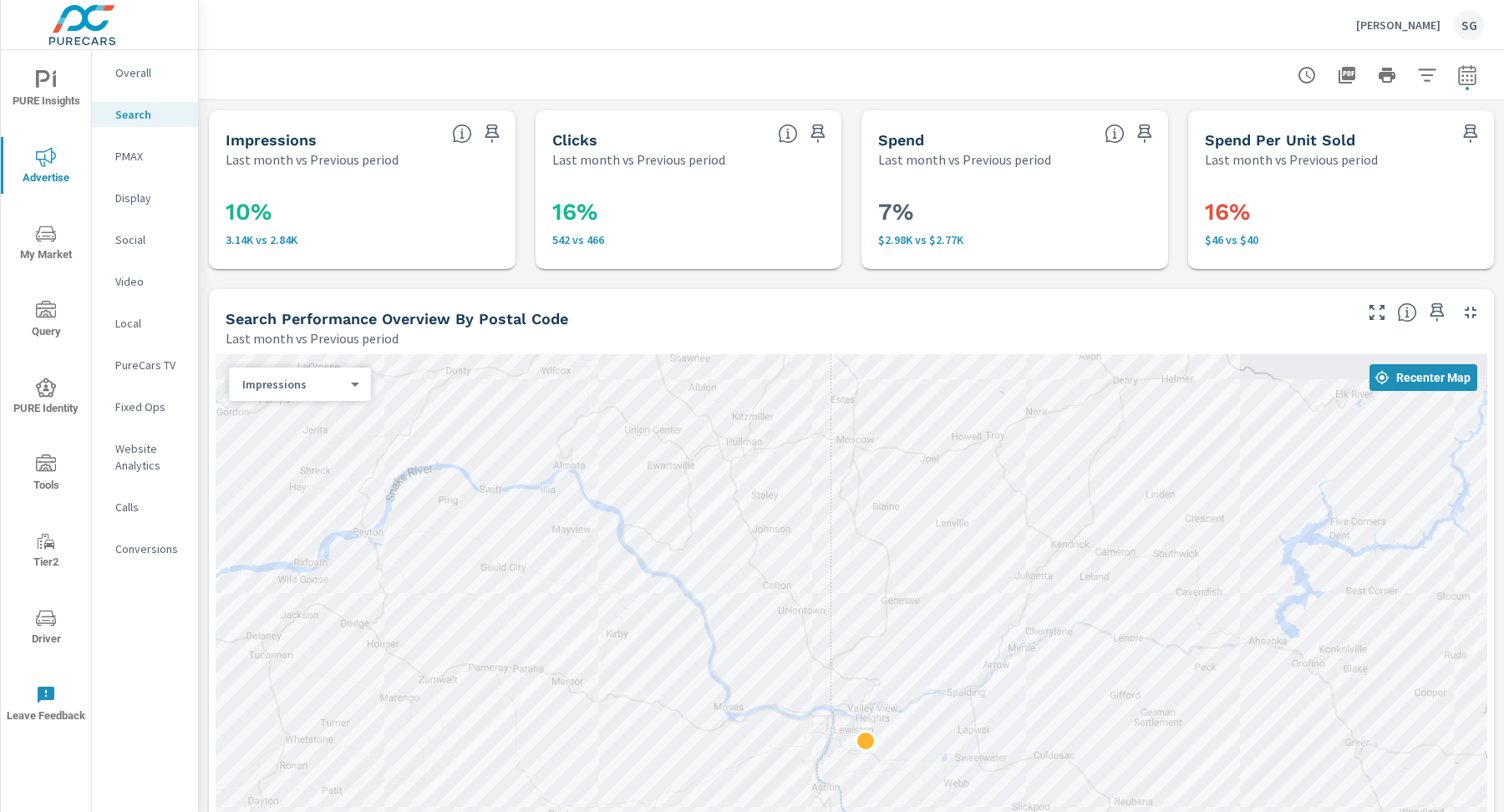 click on "Impressions Last month vs Previous period 10% 3.14K vs 2.84K Clicks Last month vs Previous period 16% 542 vs 466 Spend Last month vs Previous period 7% $2.98K vs $2.77K Spend Per Unit Sold Last month vs Previous period 16% $46 vs $40 Search Performance Overview By Postal Code Last month vs Previous period ← Move left → Move right ↑ Move up ↓ Move down + Zoom in - Zoom out Home Jump left by 75% End Jump right by 75% Page Up Jump up by 75% Page Down Jump down by 75% Keyboard shortcuts Map Data Map data ©2025 Google Map data ©2025 Google 5 km  Click to toggle between metric and imperial units Terms Report a map error Most ( 1,016 ) Least ( 1 ) Recenter Map Impressions 0 ​ Reporting Metrics & Data Last month vs Previous period $3    $158    $313    Jun 1st Jun 3rd Jun 5th Jun 7th Jun 9th Jun 11th Jun 13th Jun 15th Jun 17th Jun 19th Jun 21st Jun 23rd Jun 25th Jun 27th Jun 29th Spend Amount Spend Amount ​ vs Add Comparison ​ View as Bars Lines Campaign Breakout Campaign Impressions Clicks" at bounding box center (851, 1262) 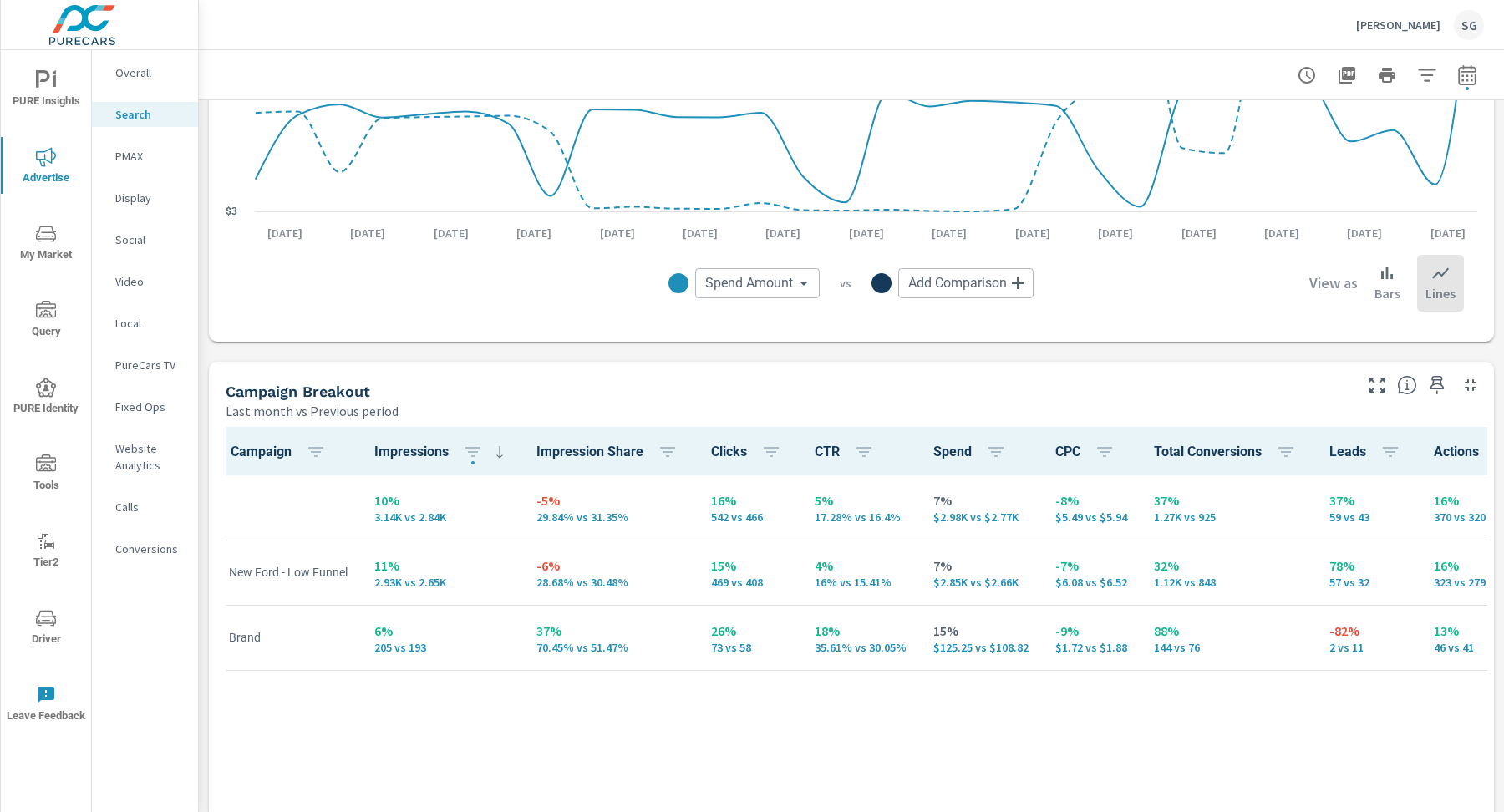 scroll, scrollTop: 1360, scrollLeft: 0, axis: vertical 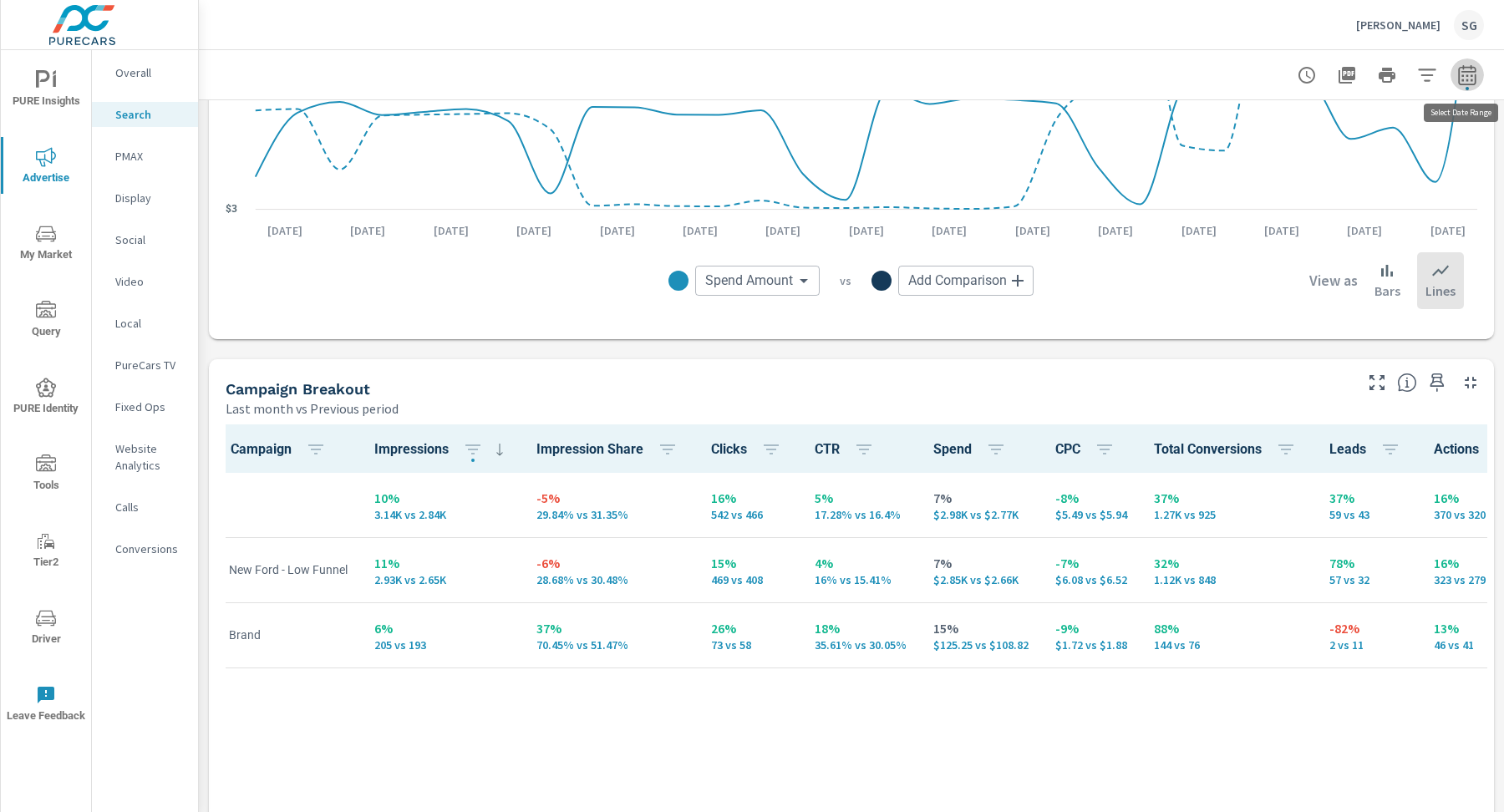 click at bounding box center [1467, 75] 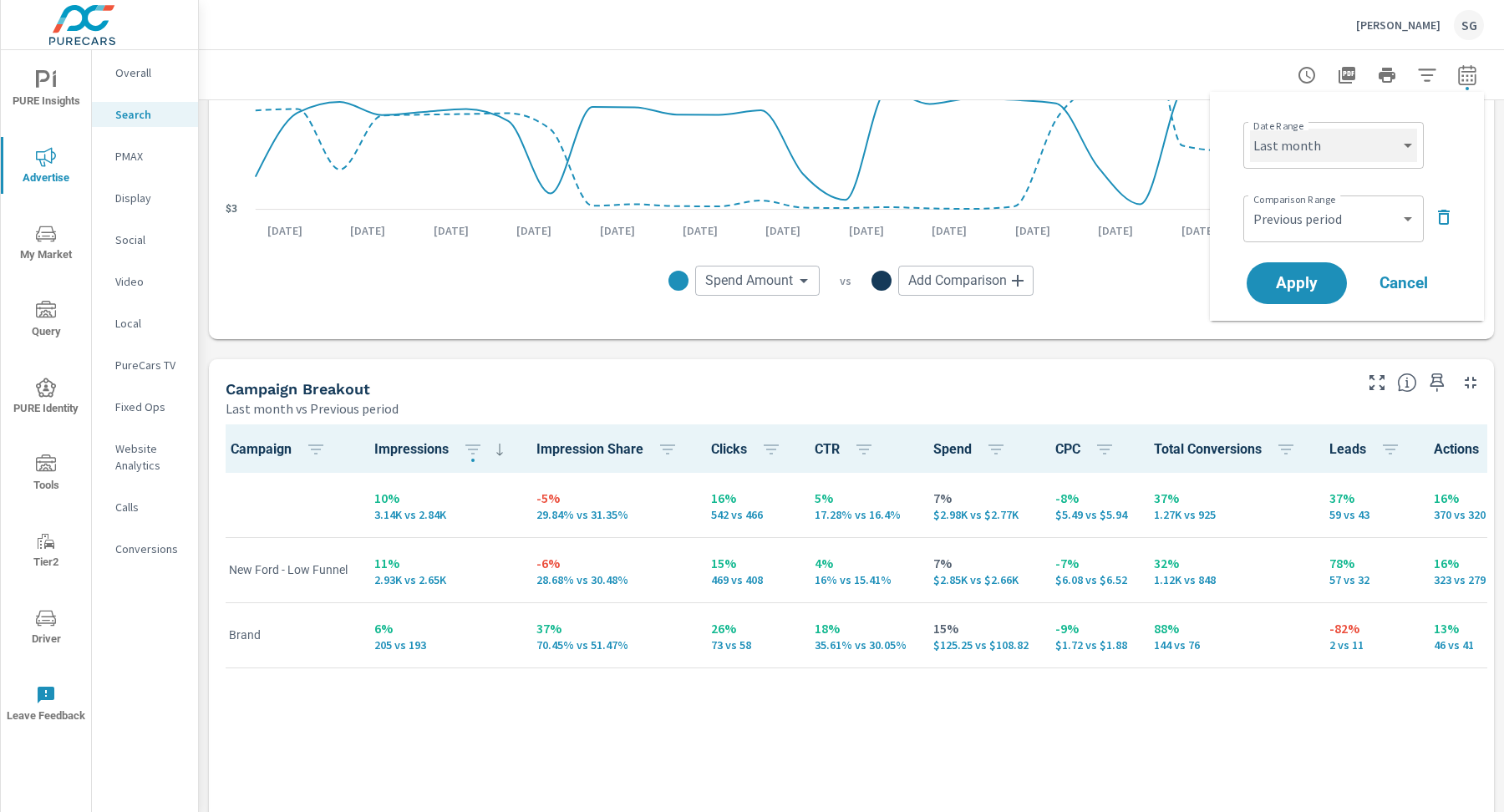 click on "Custom Yesterday Last week Last 7 days Last 14 days Last 30 days Last 45 days Last 60 days Last 90 days Last 180 days Last 365 days Month to date Last month Last 2 months Last 3 months Last 6 months Last 9 months Last 12 months Year to date Last year" at bounding box center (1334, 145) 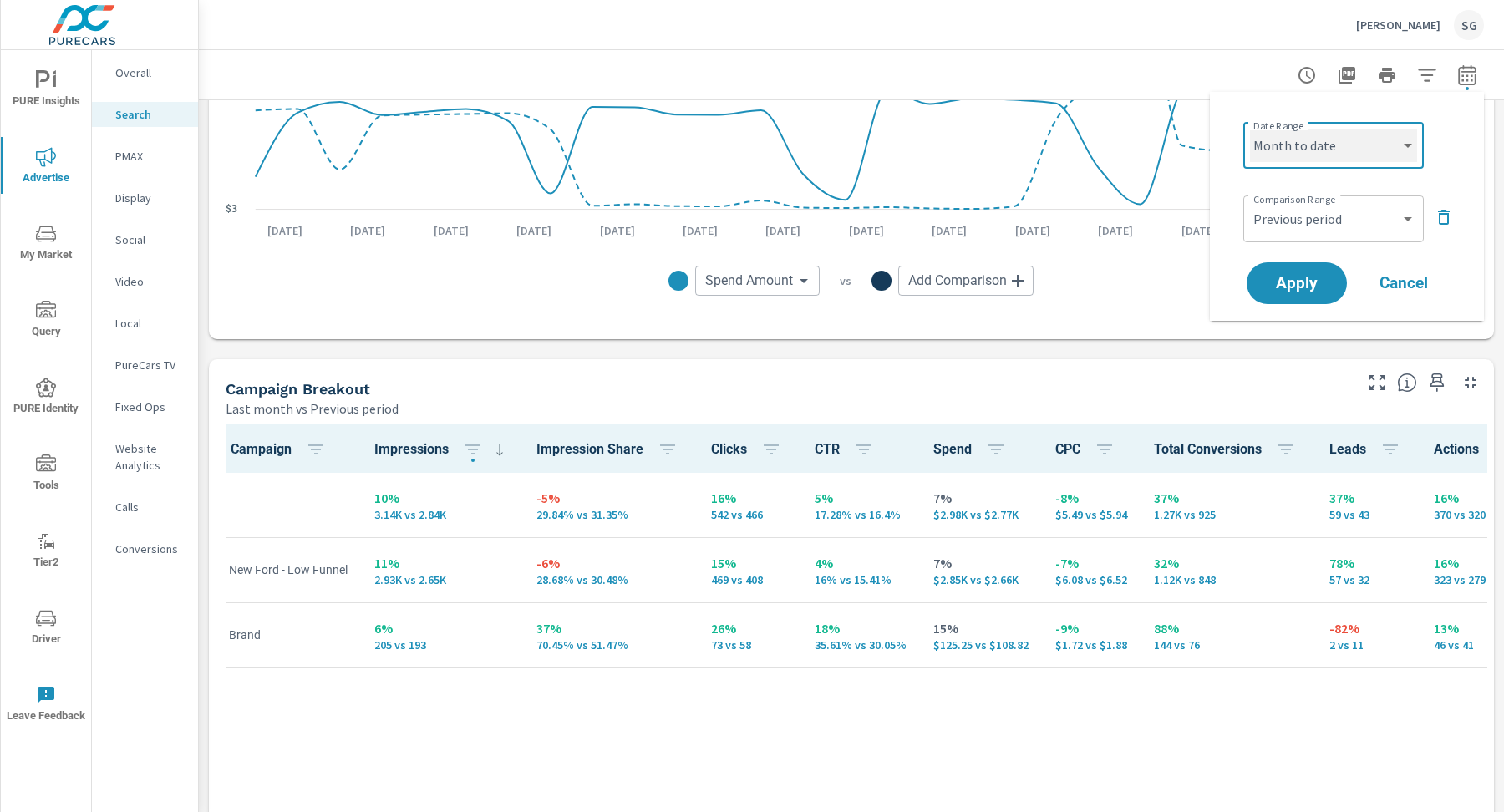 click on "Custom Yesterday Last week Last 7 days Last 14 days Last 30 days Last 45 days Last 60 days Last 90 days Last 180 days Last 365 days Month to date Last month Last 2 months Last 3 months Last 6 months Last 9 months Last 12 months Year to date Last year" at bounding box center (1334, 145) 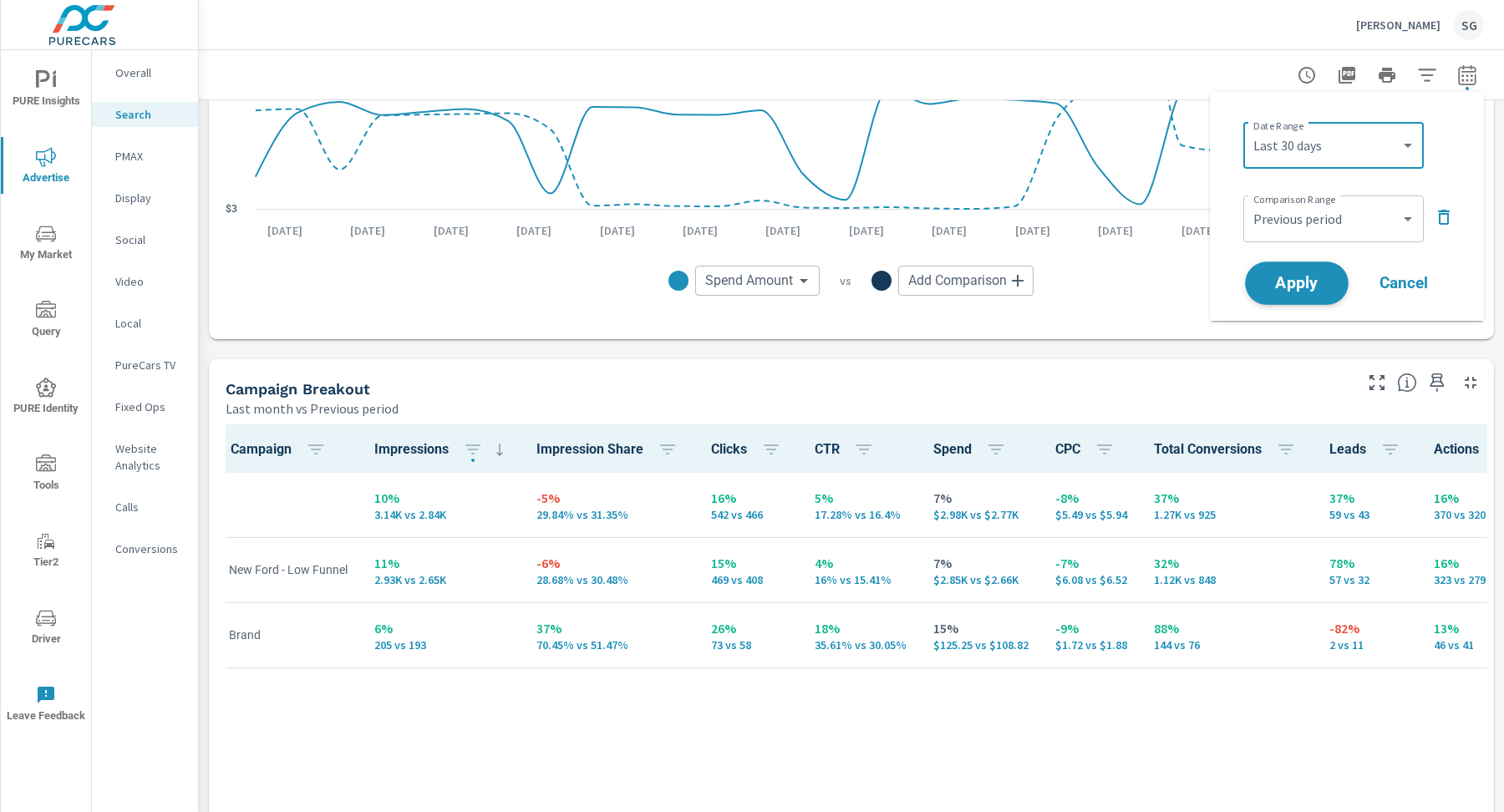 click on "Apply" at bounding box center [1297, 283] 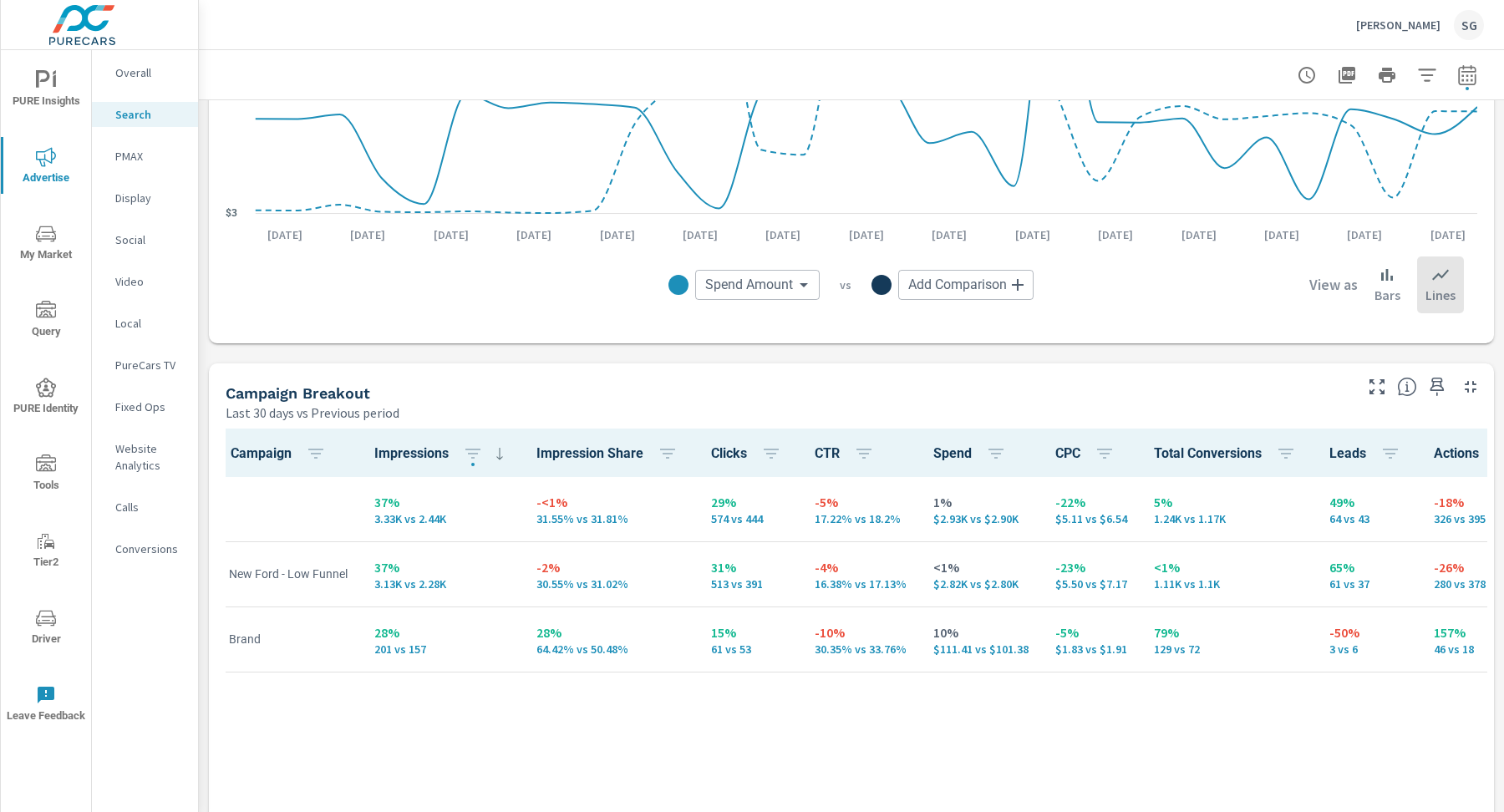 scroll, scrollTop: 1358, scrollLeft: 0, axis: vertical 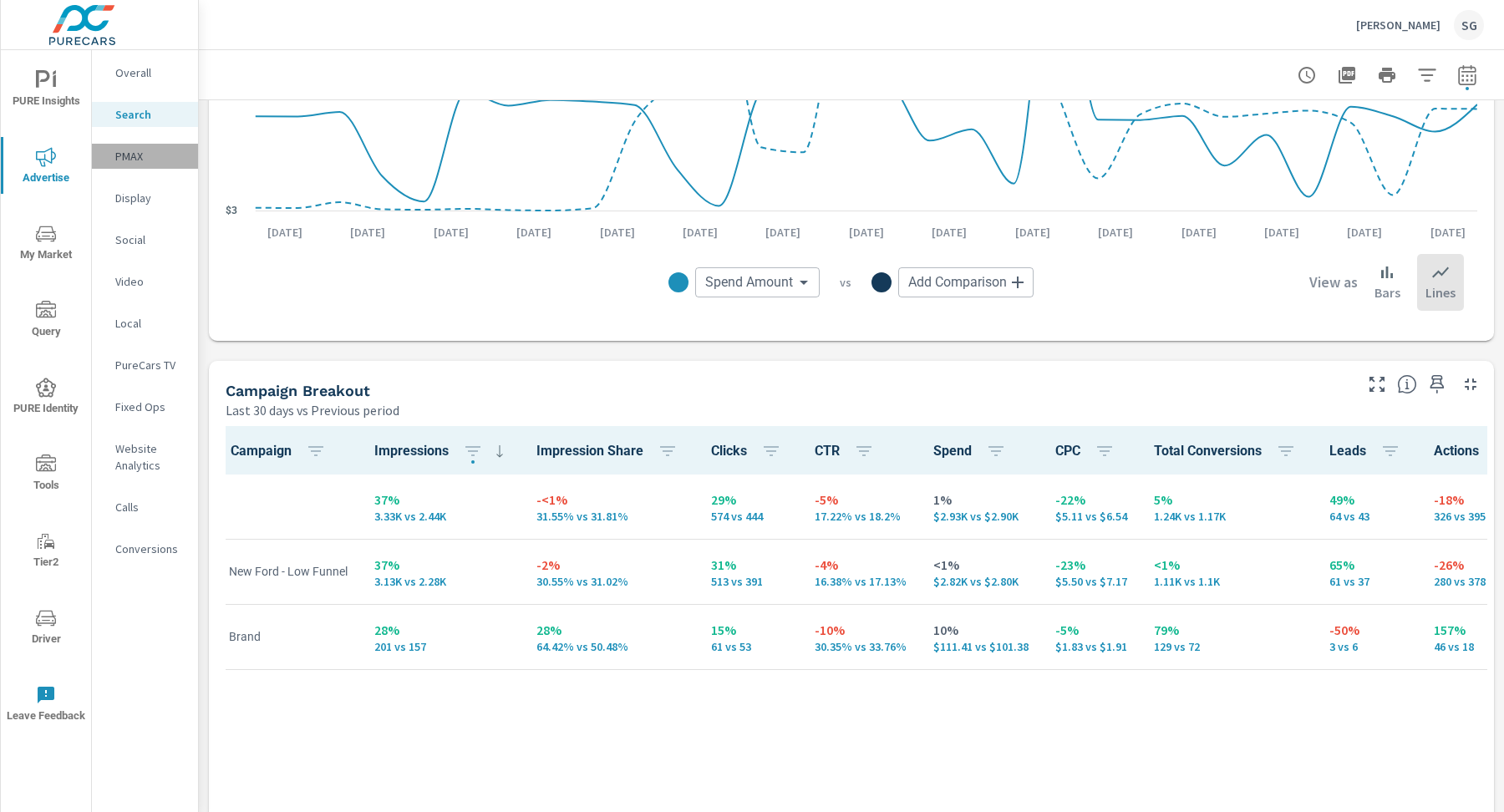 click on "PMAX" at bounding box center (150, 156) 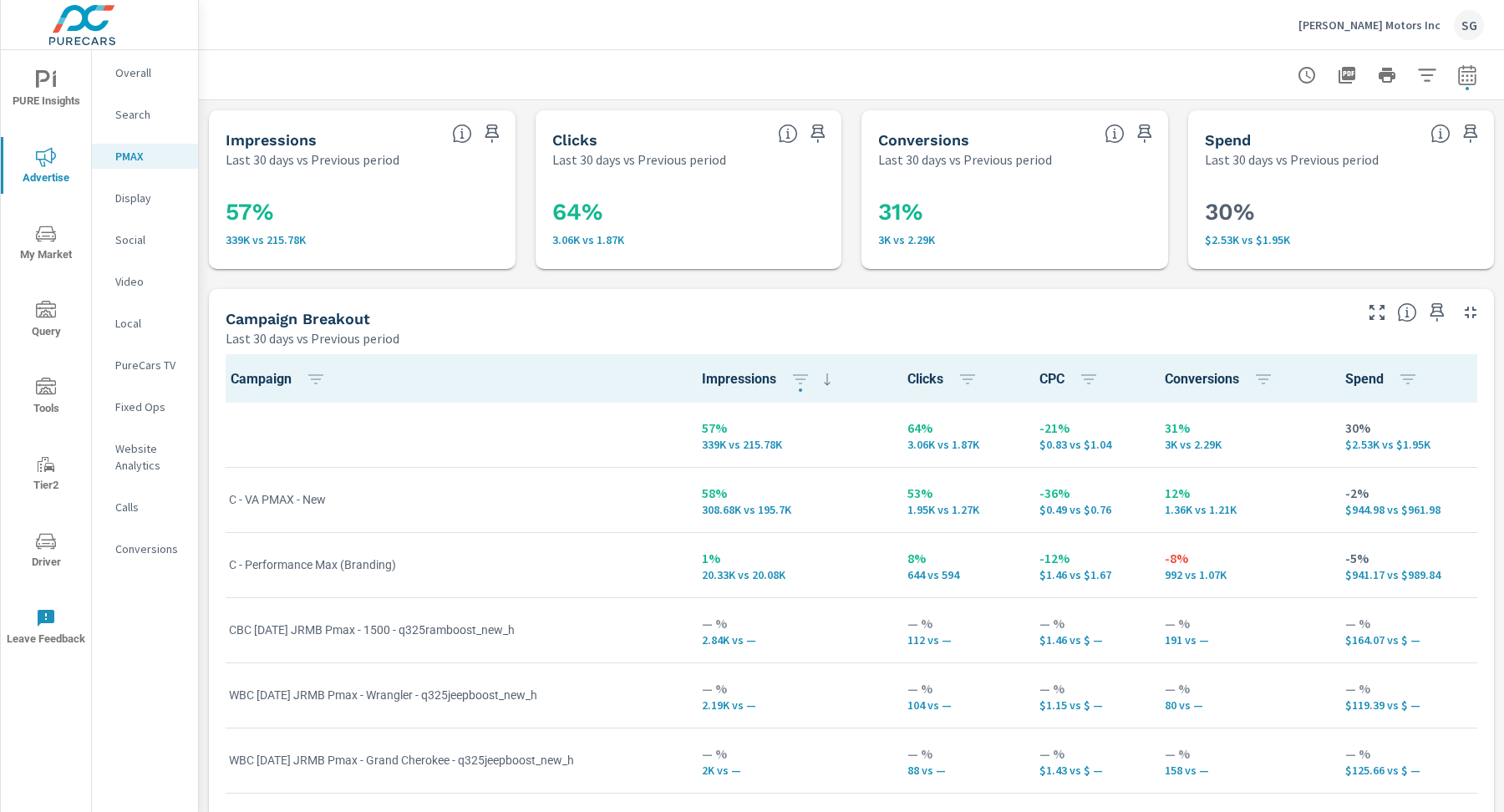 scroll, scrollTop: 0, scrollLeft: 0, axis: both 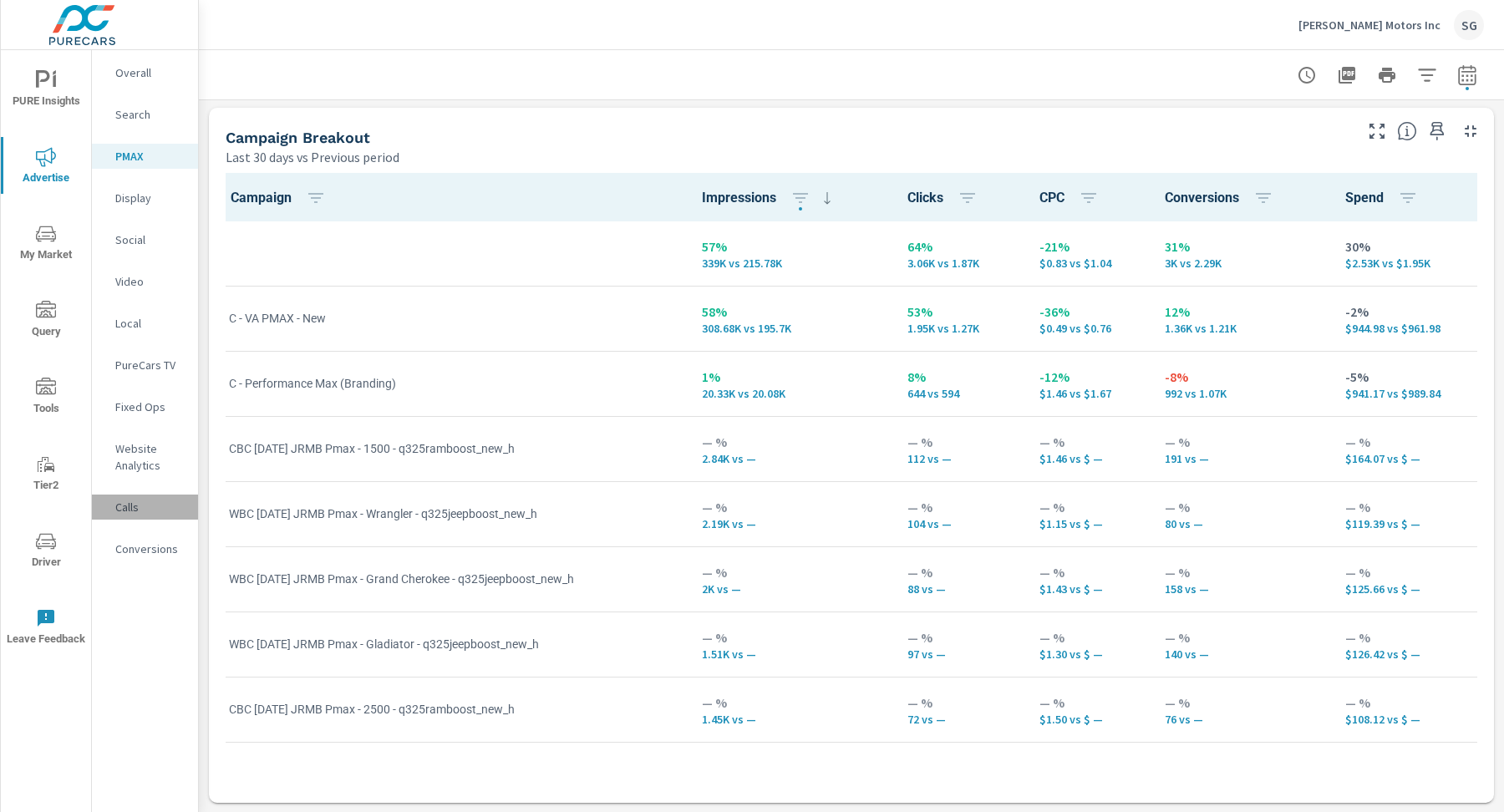 click on "Calls" at bounding box center (150, 507) 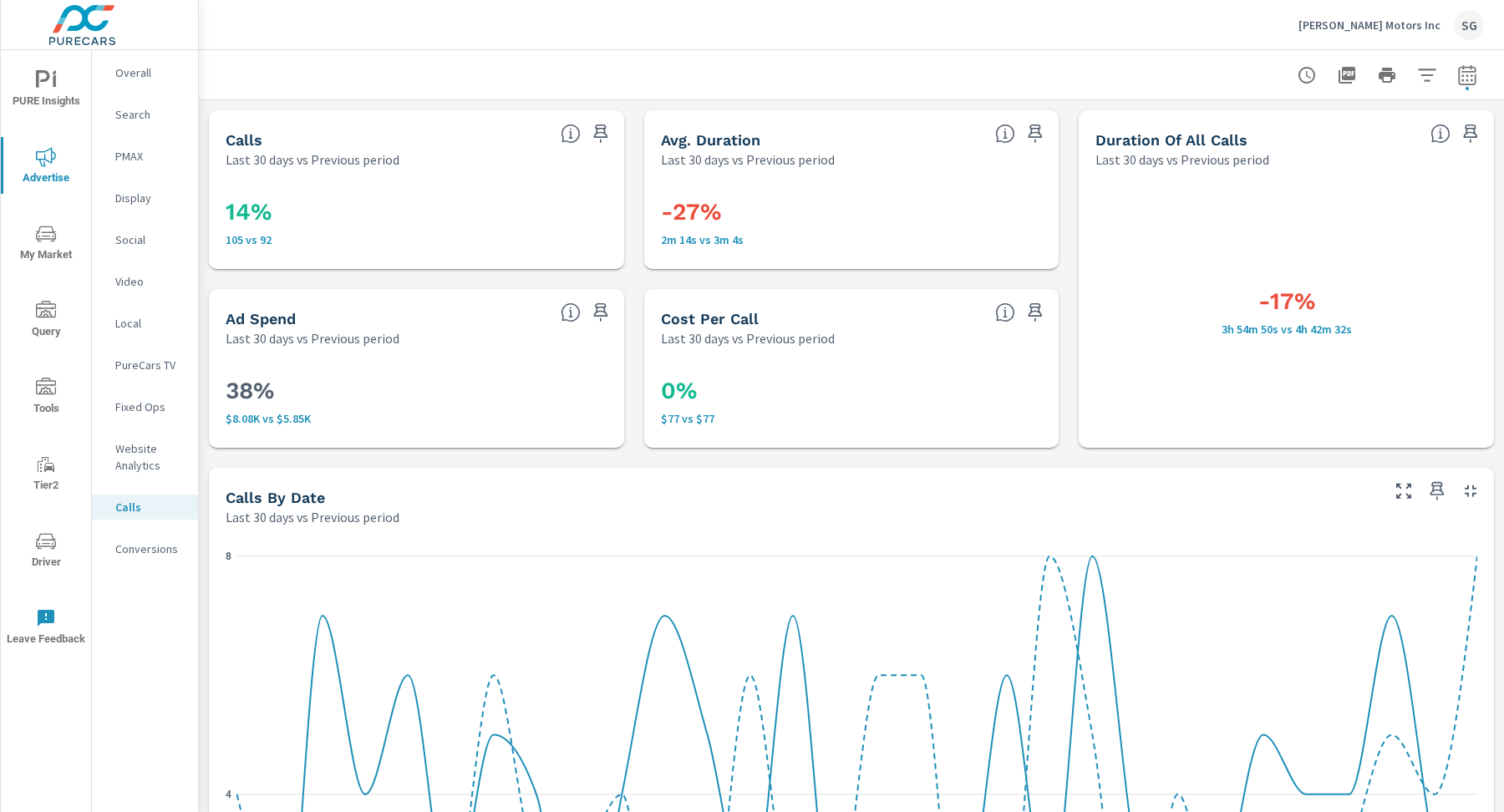 scroll, scrollTop: 1, scrollLeft: 0, axis: vertical 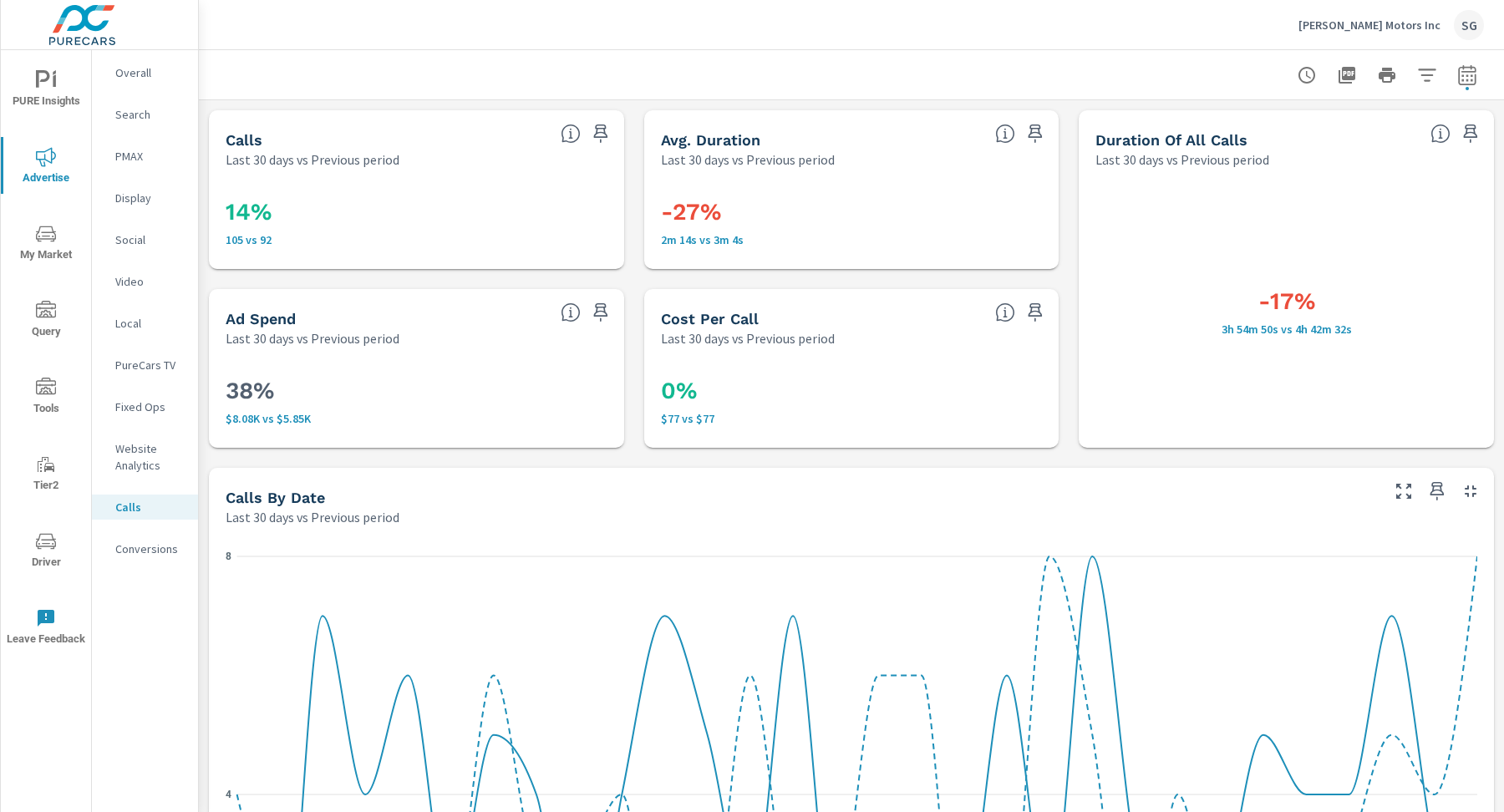 click on "Conversions" at bounding box center [150, 549] 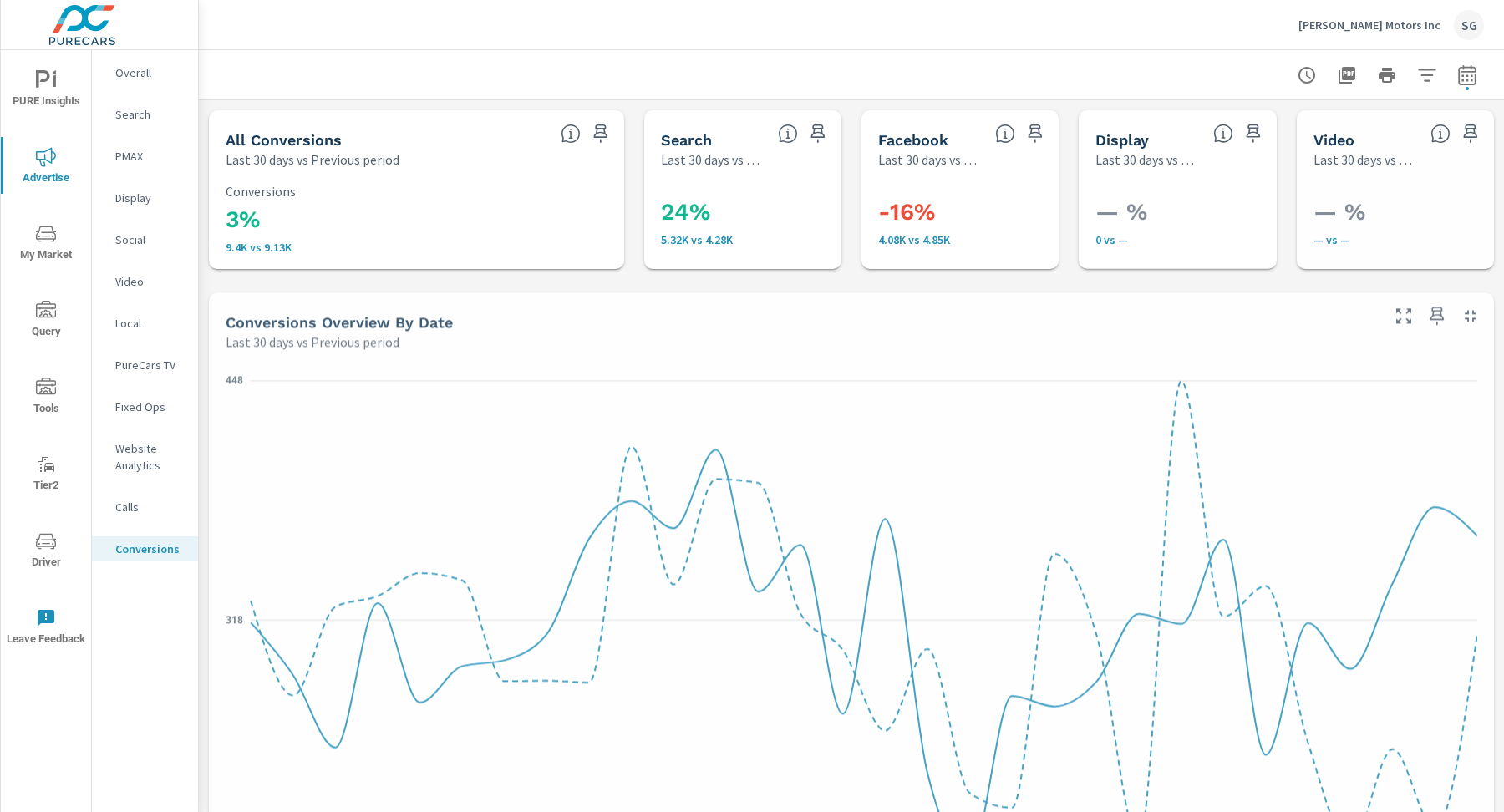 scroll, scrollTop: 522, scrollLeft: 0, axis: vertical 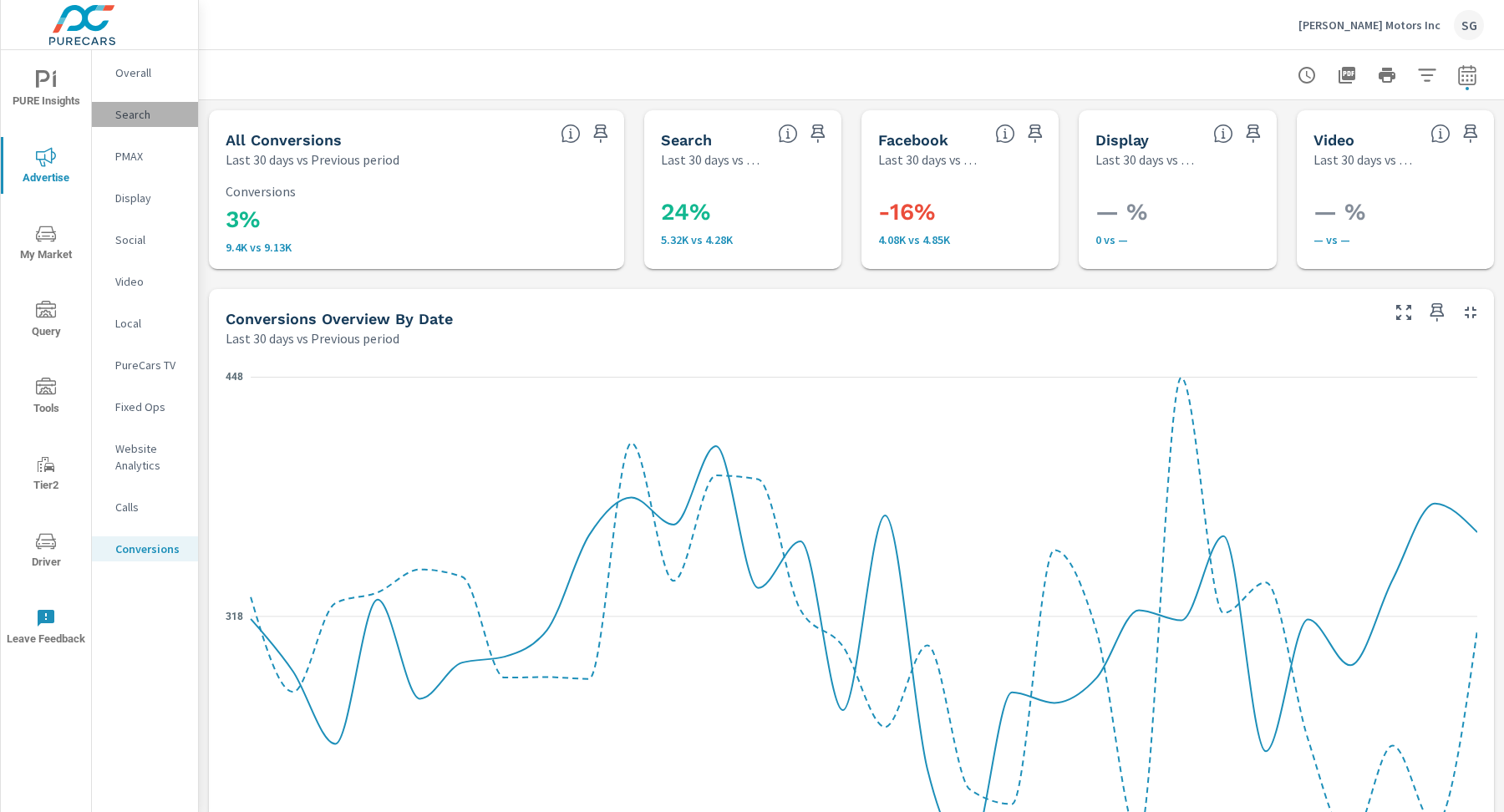 click on "Search" at bounding box center (150, 114) 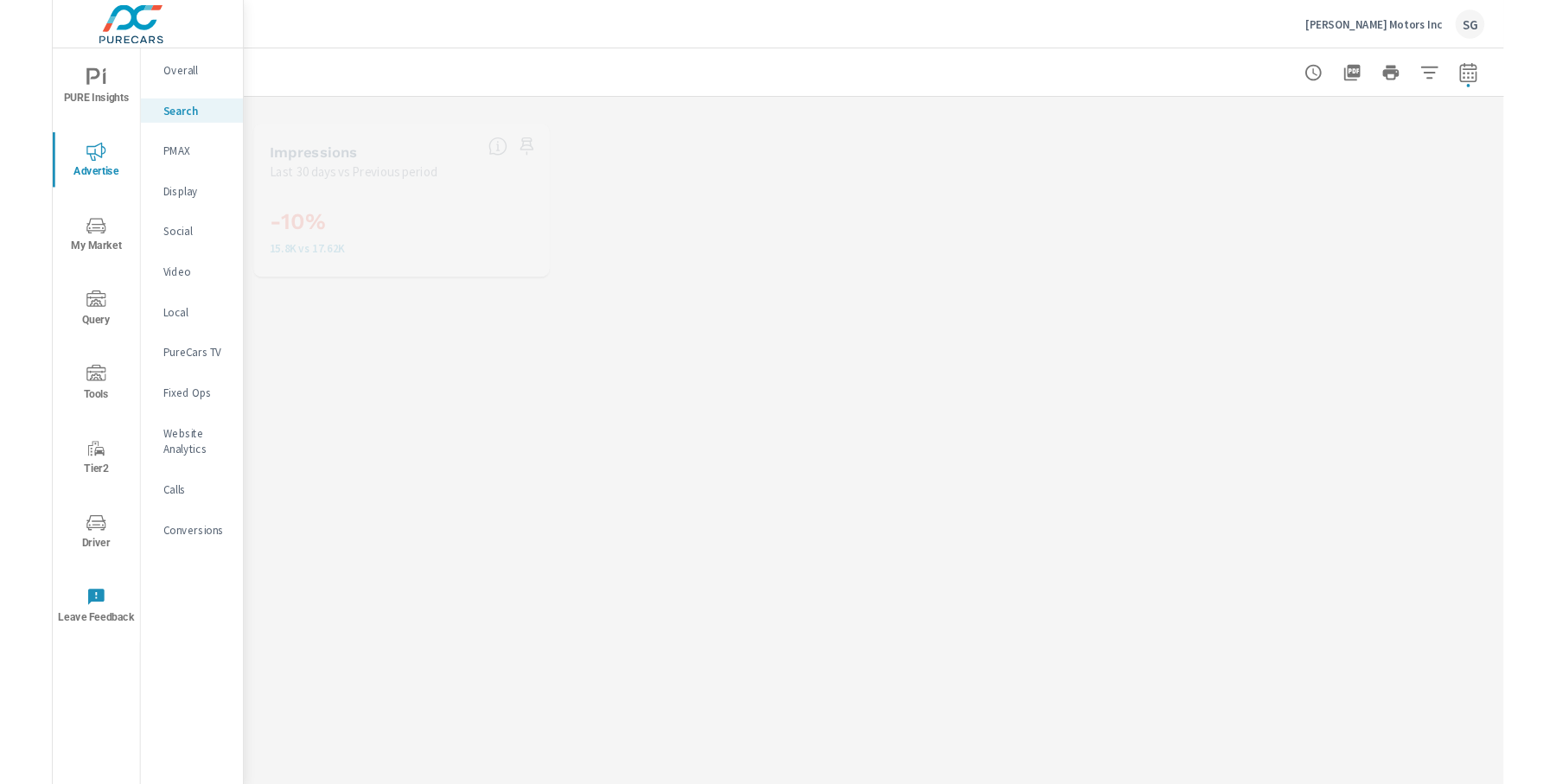 scroll, scrollTop: 1, scrollLeft: 0, axis: vertical 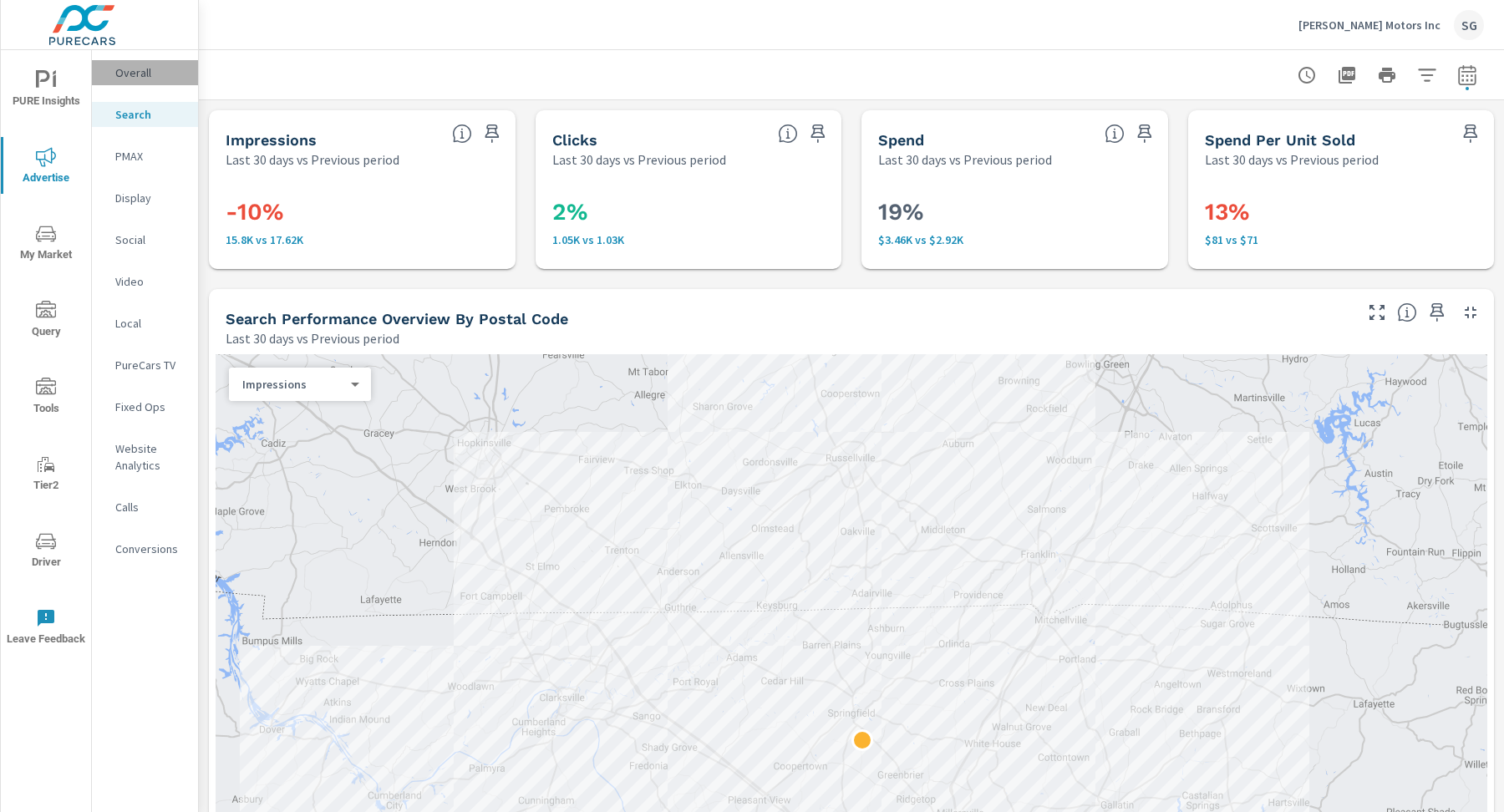 click on "Overall" at bounding box center [150, 73] 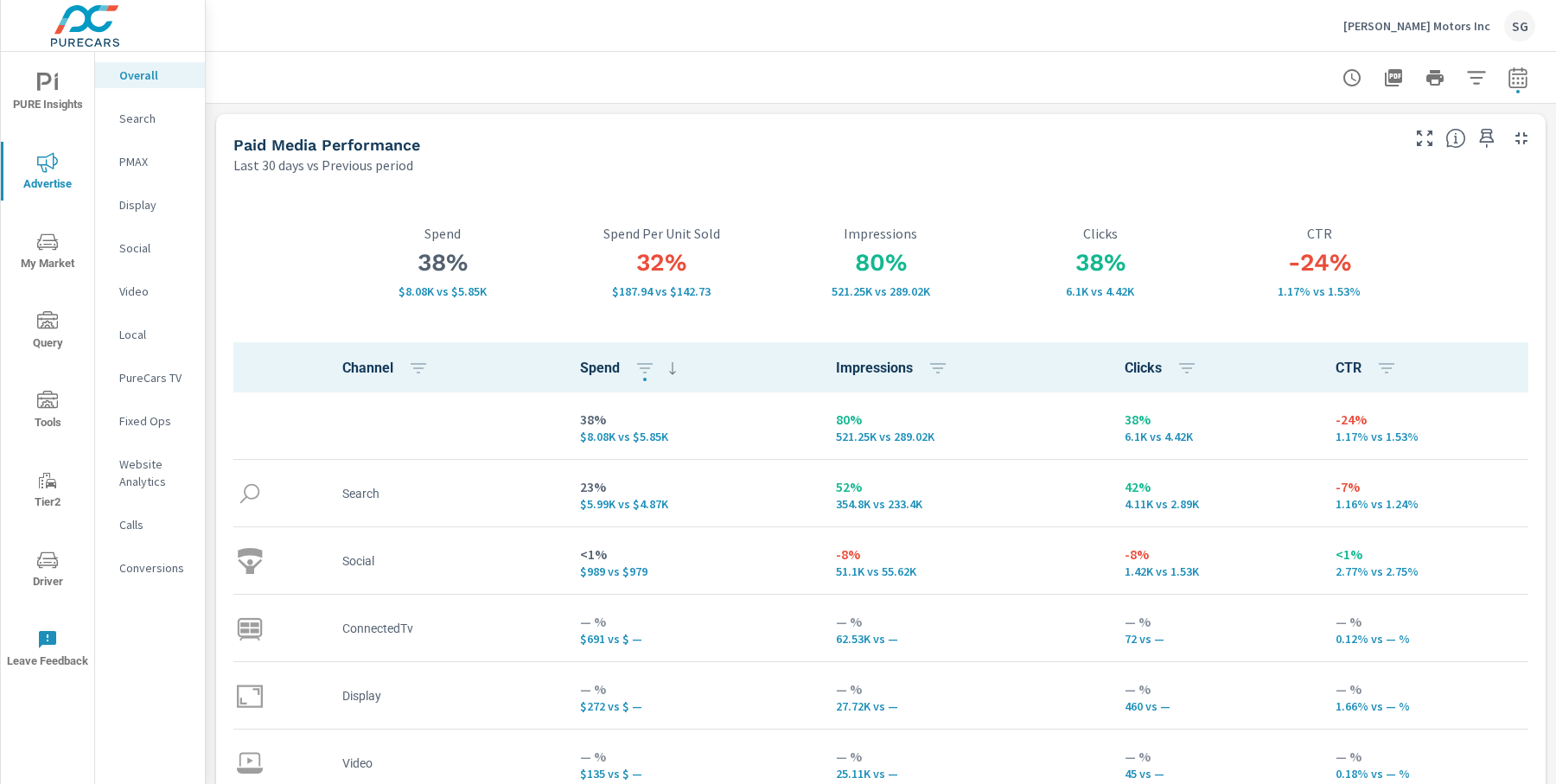 click on "Search" at bounding box center [155, 118] 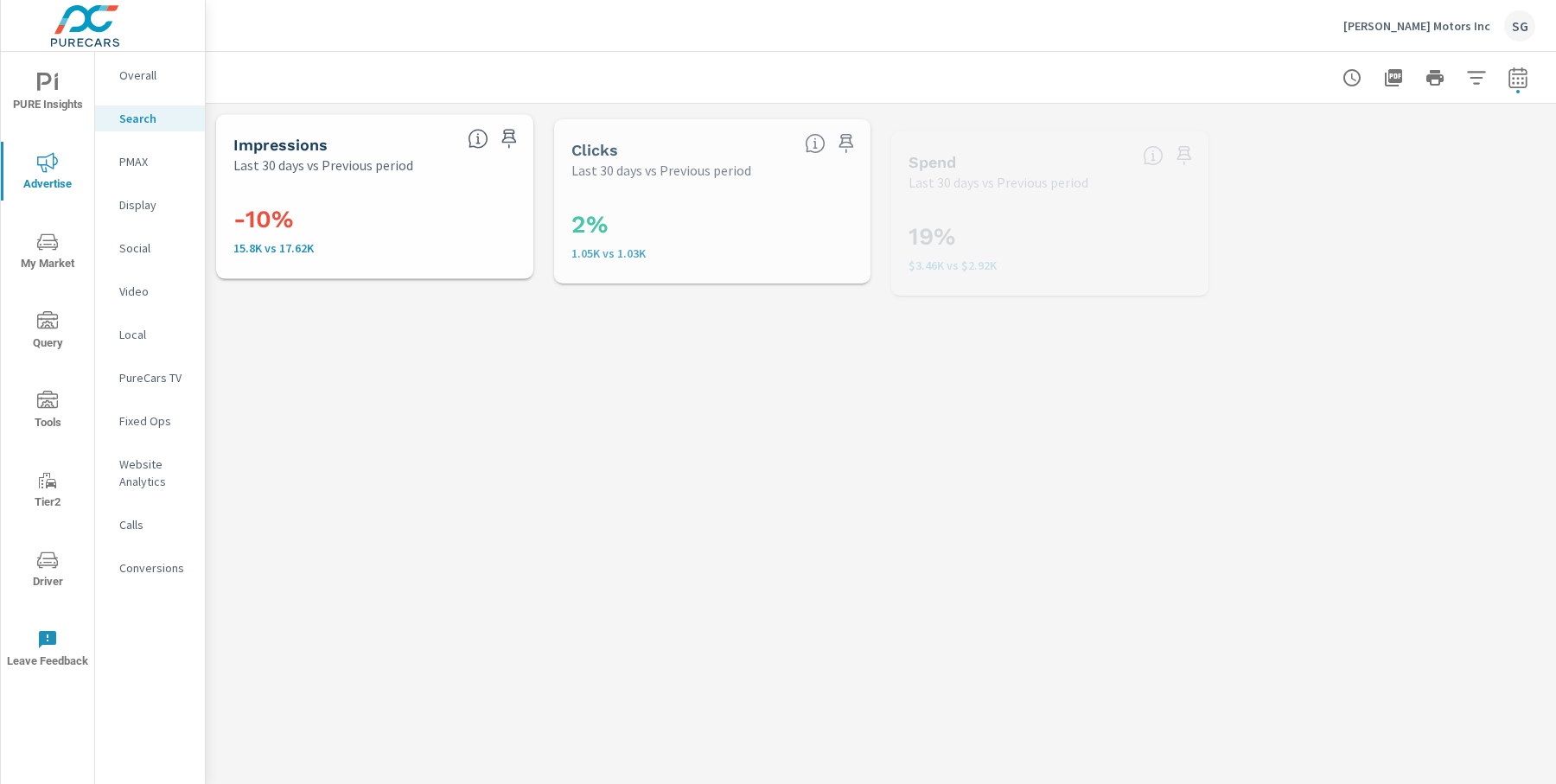 scroll, scrollTop: 1, scrollLeft: 0, axis: vertical 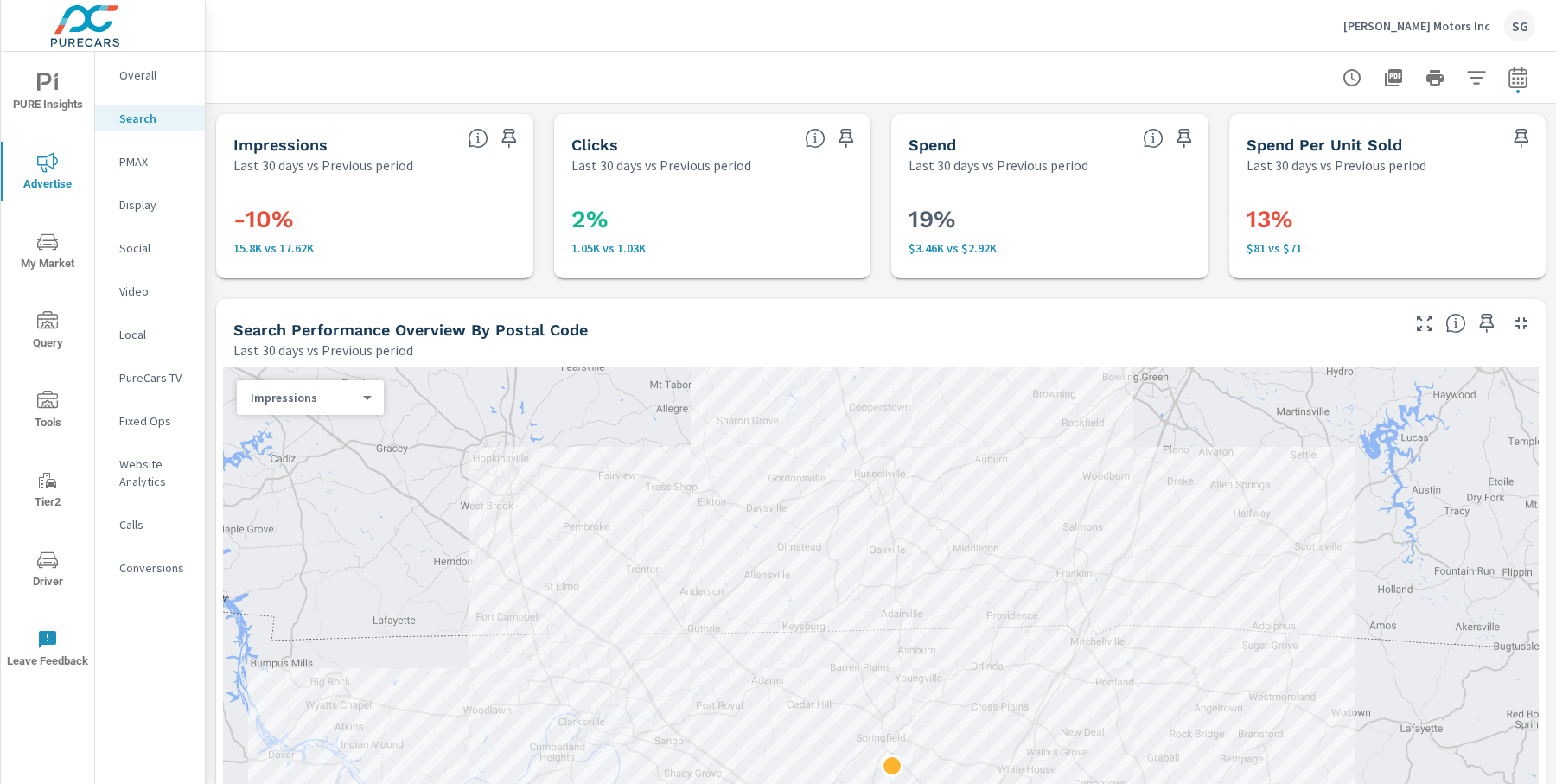 click on "Impressions Last 30 days vs Previous period -10% 15.8K vs 17.62K Clicks Last 30 days vs Previous period 2% 1.05K vs 1.03K Spend Last 30 days vs Previous period 19% $3.46K vs $2.92K Spend Per Unit Sold Last 30 days vs Previous period 13% $81 vs $71 Search Performance Overview By Postal Code Last 30 days vs Previous period ← Move left → Move right ↑ Move up ↓ Move down + Zoom in - Zoom out Home Jump left by 75% End Jump right by 75% Page Up Jump up by 75% Page Down Jump down by 75% Keyboard shortcuts Map Data Map data ©2025 Google Map data ©2025 Google 5 km  Click to toggle between metric and imperial units Terms Report a map error Most ( 2,061 ) Least ( 1 ) Impressions 0 ​ Reporting Metrics & Data Last 30 days vs Previous period $14    $101    $188    Jun 14th Jun 16th Jun 18th Jun 20th Jun 22nd Jun 24th Jun 26th Jun 28th Jun 30th Jul 2nd Jul 4th Jul 6th Jul 8th Jul 10th Jul 12th Spend Amount Spend Amount ​ vs Add Comparison ​ View as Bars Lines Campaign Breakout Campaign Impressions" at bounding box center [881, 1306] 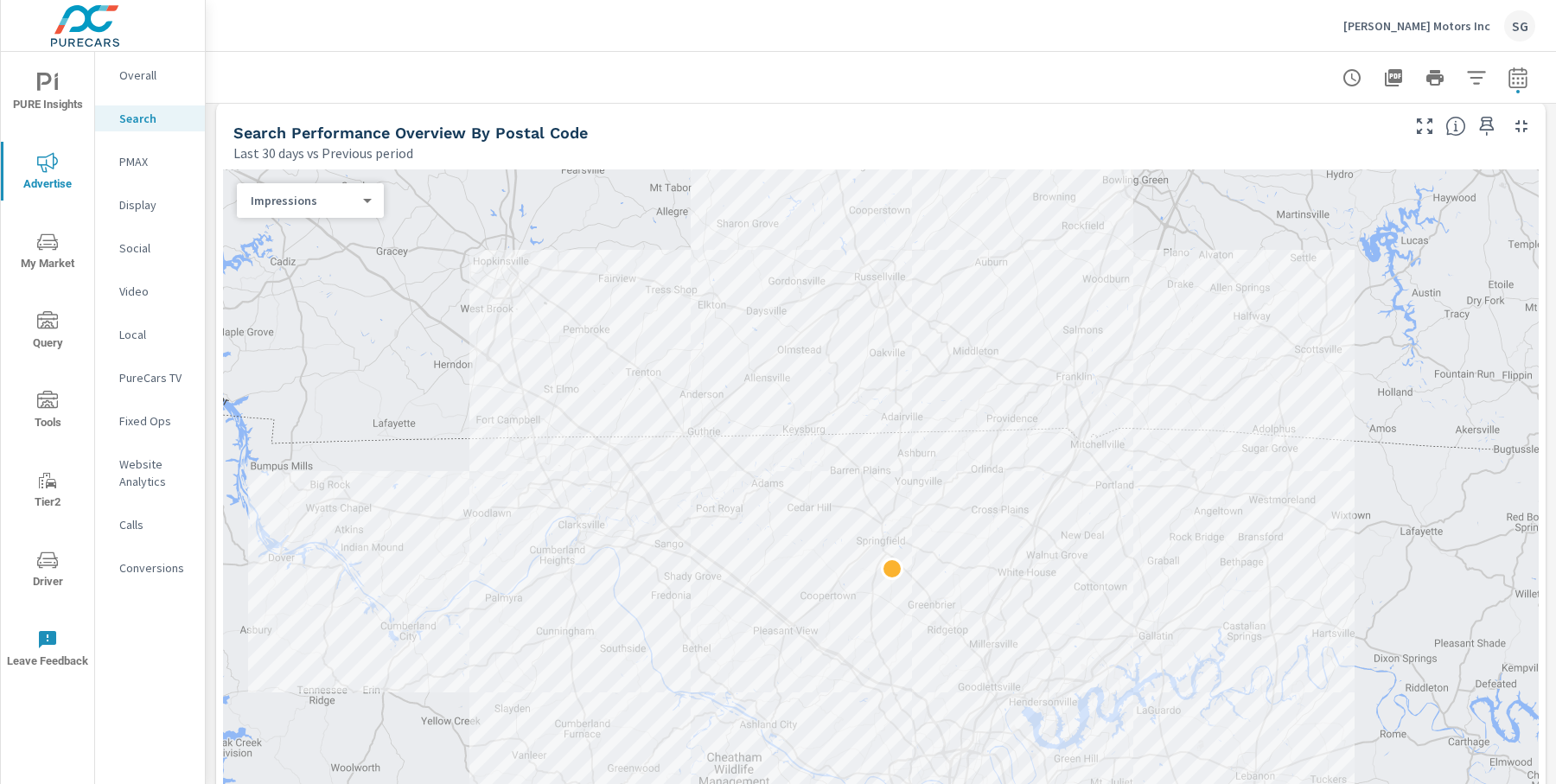 scroll, scrollTop: 239, scrollLeft: 0, axis: vertical 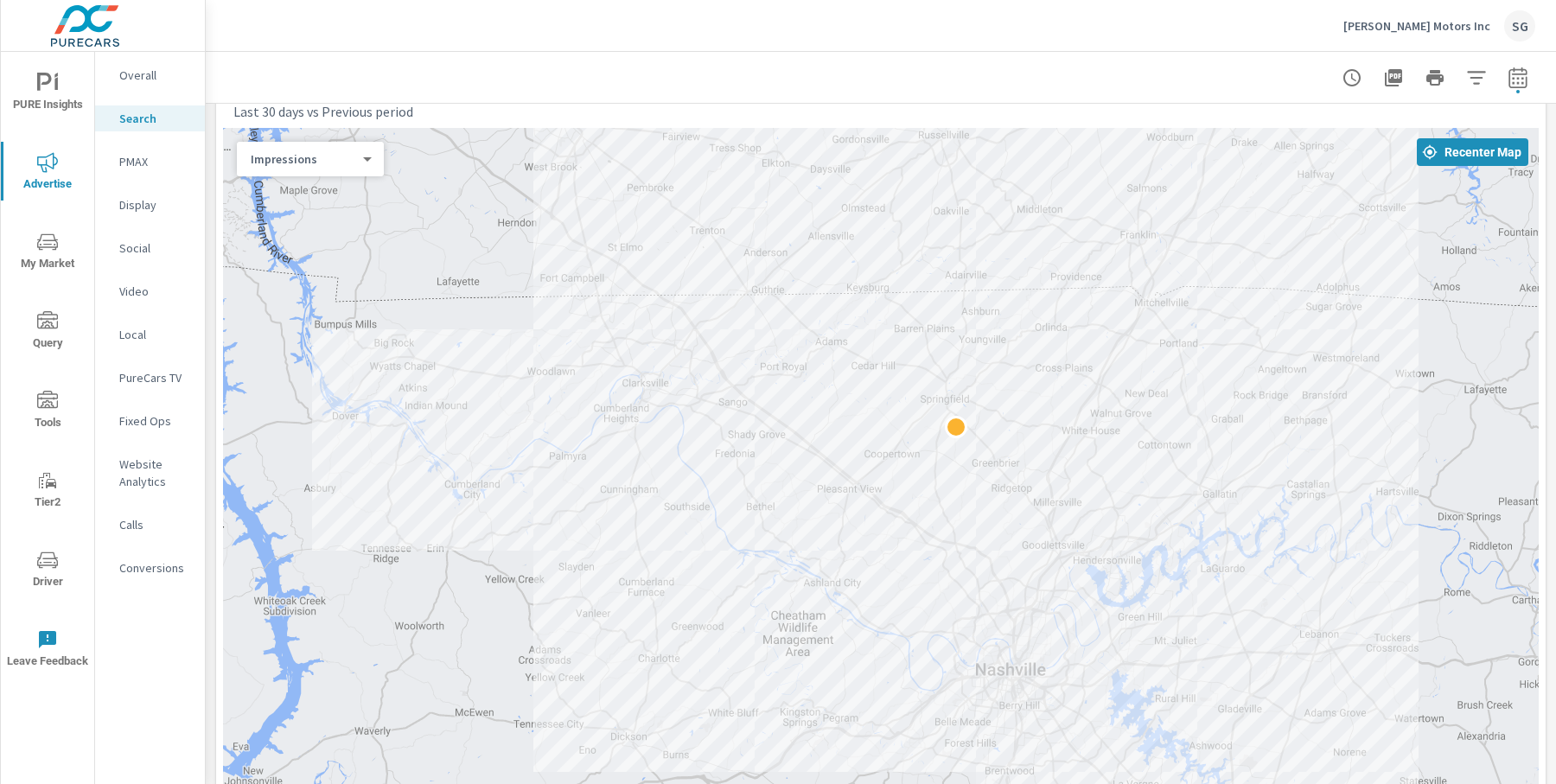click on "Impressions Last 30 days vs Previous period -10% 15.8K vs 17.62K Clicks Last 30 days vs Previous period 2% 1.05K vs 1.03K Spend Last 30 days vs Previous period 19% $3.46K vs $2.92K Spend Per Unit Sold Last 30 days vs Previous period 13% $81 vs $71 Search Performance Overview By Postal Code Last 30 days vs Previous period ← Move left → Move right ↑ Move up ↓ Move down + Zoom in - Zoom out Home Jump left by 75% End Jump right by 75% Page Up Jump up by 75% Page Down Jump down by 75% Keyboard shortcuts Map Data Map data ©2025 Google Map data ©2025 Google 5 km  Click to toggle between metric and imperial units Terms Report a map error Most ( 2,061 ) Least ( 1 ) Recenter Map Impressions 0 ​ Reporting Metrics & Data Last 30 days vs Previous period $14    $101    $188    Jun 14th Jun 16th Jun 18th Jun 20th Jun 22nd Jun 24th Jun 26th Jun 28th Jun 30th Jul 2nd Jul 4th Jul 6th Jul 8th Jul 10th Jul 12th Spend Amount Spend Amount ​ vs Add Comparison ​ View as Bars Lines Campaign Breakout Campaign" at bounding box center [881, 1068] 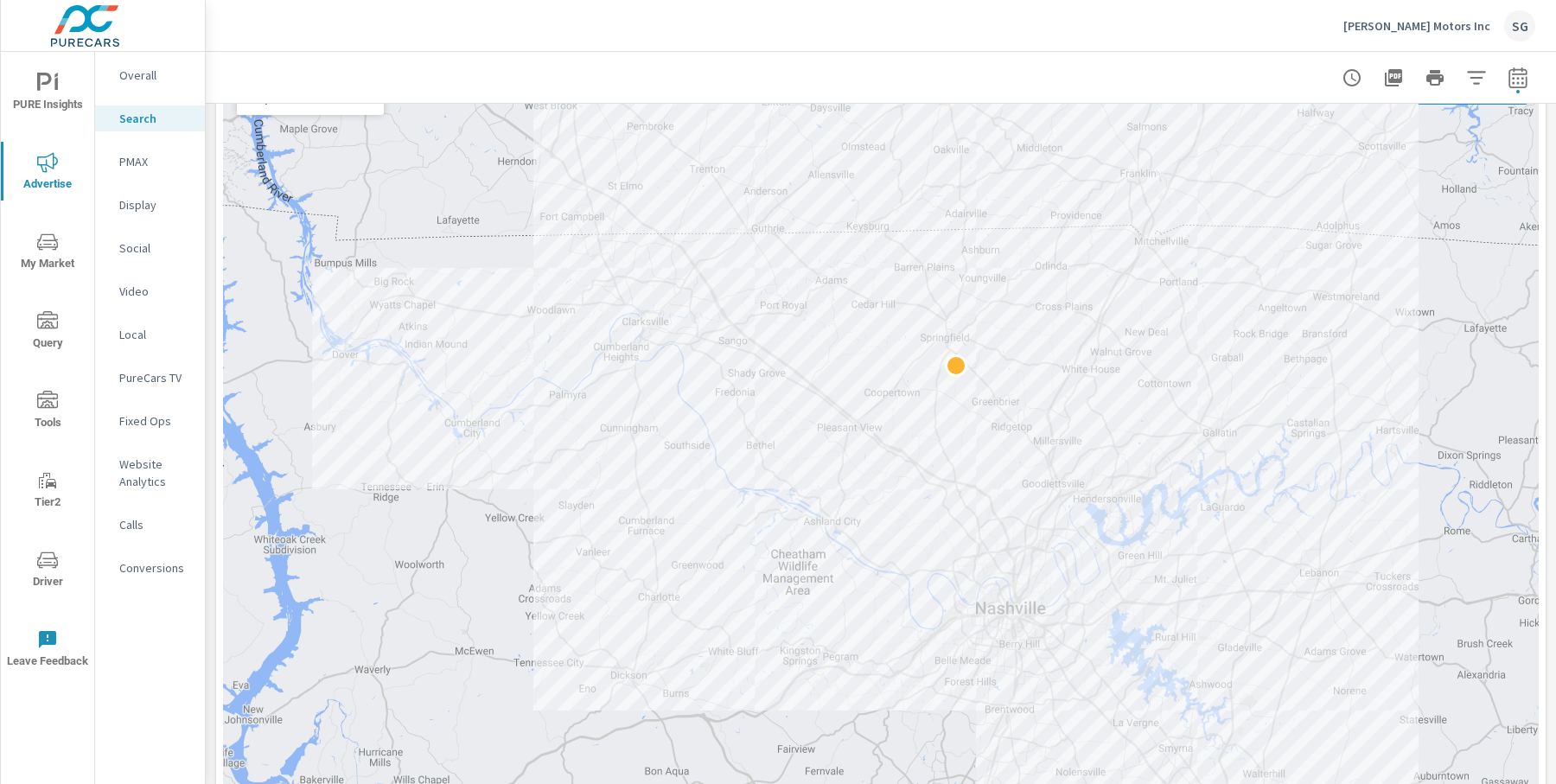 scroll, scrollTop: 305, scrollLeft: 0, axis: vertical 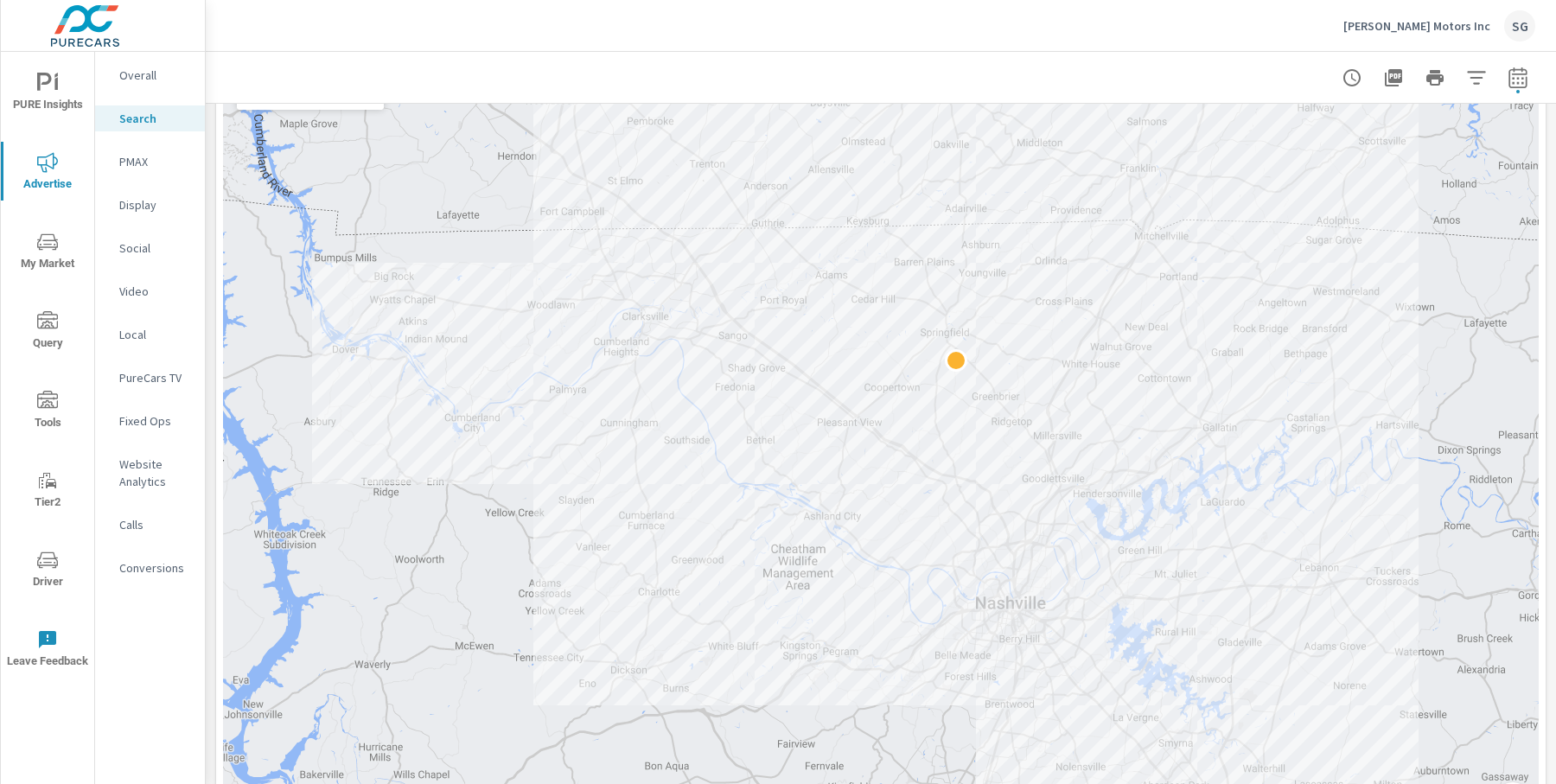 click on "Impressions Last 30 days vs Previous period -10% 15.8K vs 17.62K Clicks Last 30 days vs Previous period 2% 1.05K vs 1.03K Spend Last 30 days vs Previous period 19% $3.46K vs $2.92K Spend Per Unit Sold Last 30 days vs Previous period 13% $81 vs $71 Search Performance Overview By Postal Code Last 30 days vs Previous period ← Move left → Move right ↑ Move up ↓ Move down + Zoom in - Zoom out Home Jump left by 75% End Jump right by 75% Page Up Jump up by 75% Page Down Jump down by 75% Keyboard shortcuts Map Data Map data ©2025 Google Map data ©2025 Google 5 km  Click to toggle between metric and imperial units Terms Report a map error Most ( 2,061 ) Least ( 1 ) Recenter Map Impressions 0 ​ Reporting Metrics & Data Last 30 days vs Previous period $14    $101    $188    Jun 14th Jun 16th Jun 18th Jun 20th Jun 22nd Jun 24th Jun 26th Jun 28th Jun 30th Jul 2nd Jul 4th Jul 6th Jul 8th Jul 10th Jul 12th Spend Amount Spend Amount ​ vs Add Comparison ​ View as Bars Lines Campaign Breakout Campaign" at bounding box center [881, 1001] 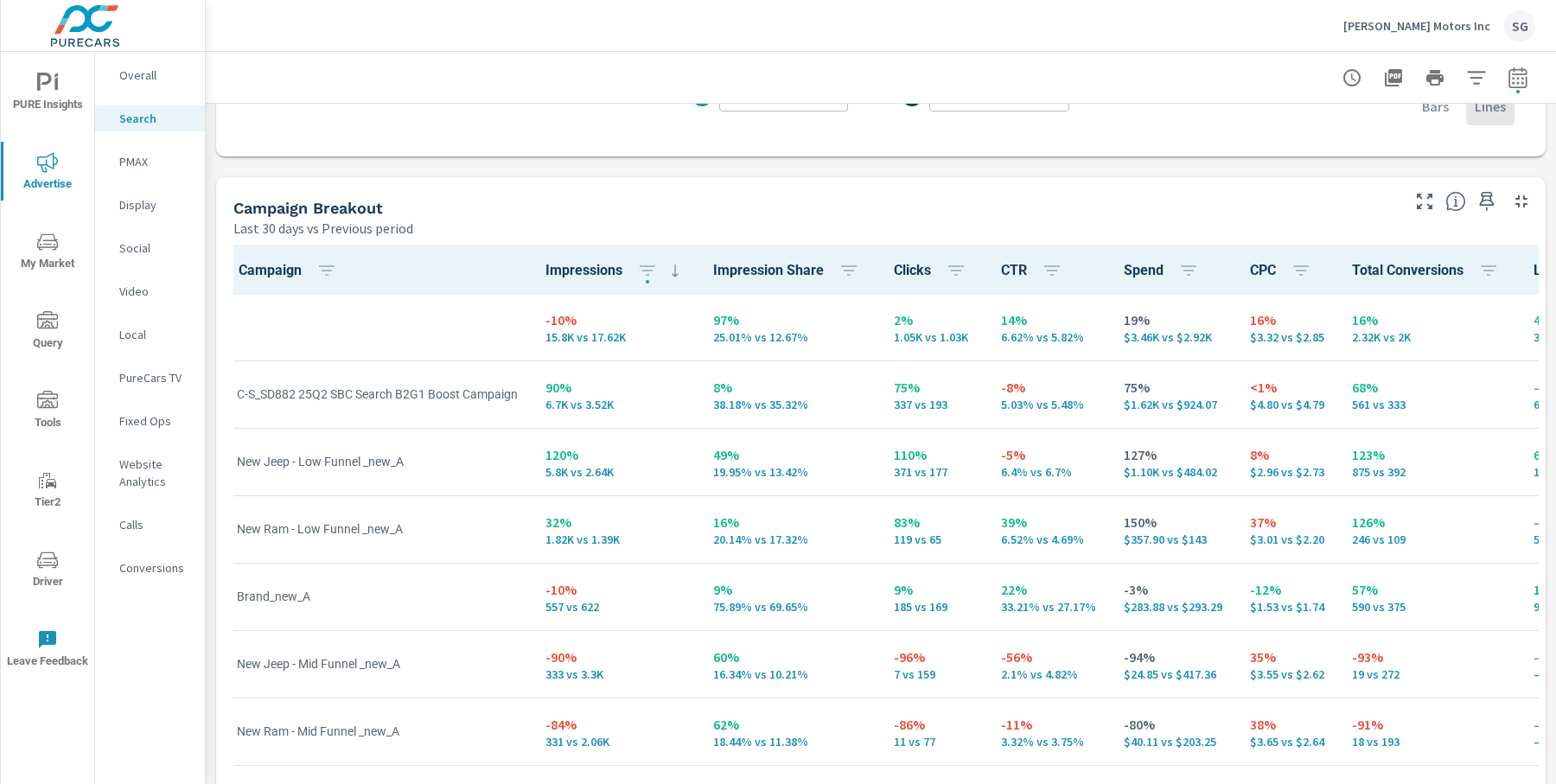 scroll, scrollTop: 1724, scrollLeft: 0, axis: vertical 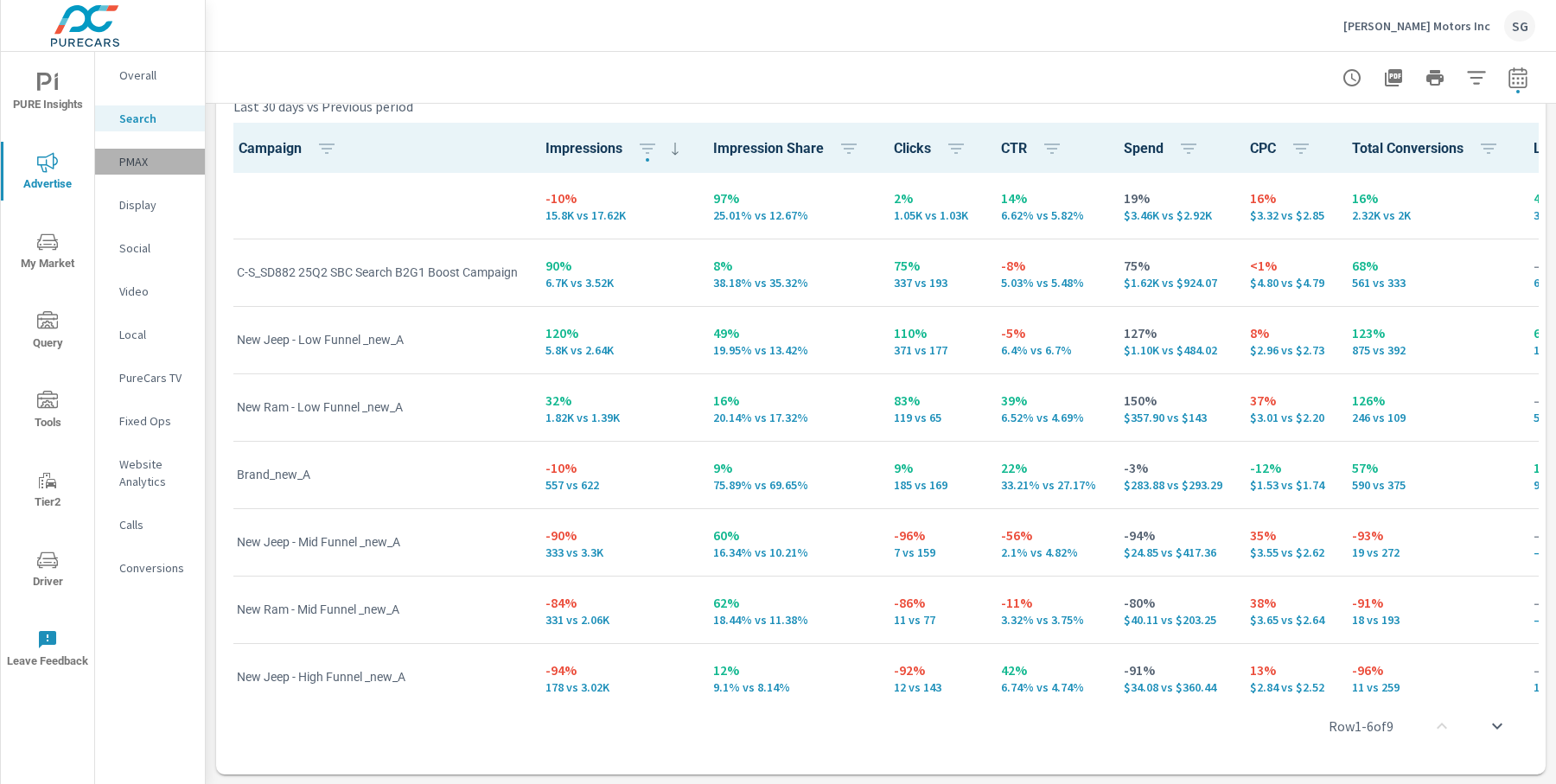 click on "PMAX" at bounding box center [155, 162] 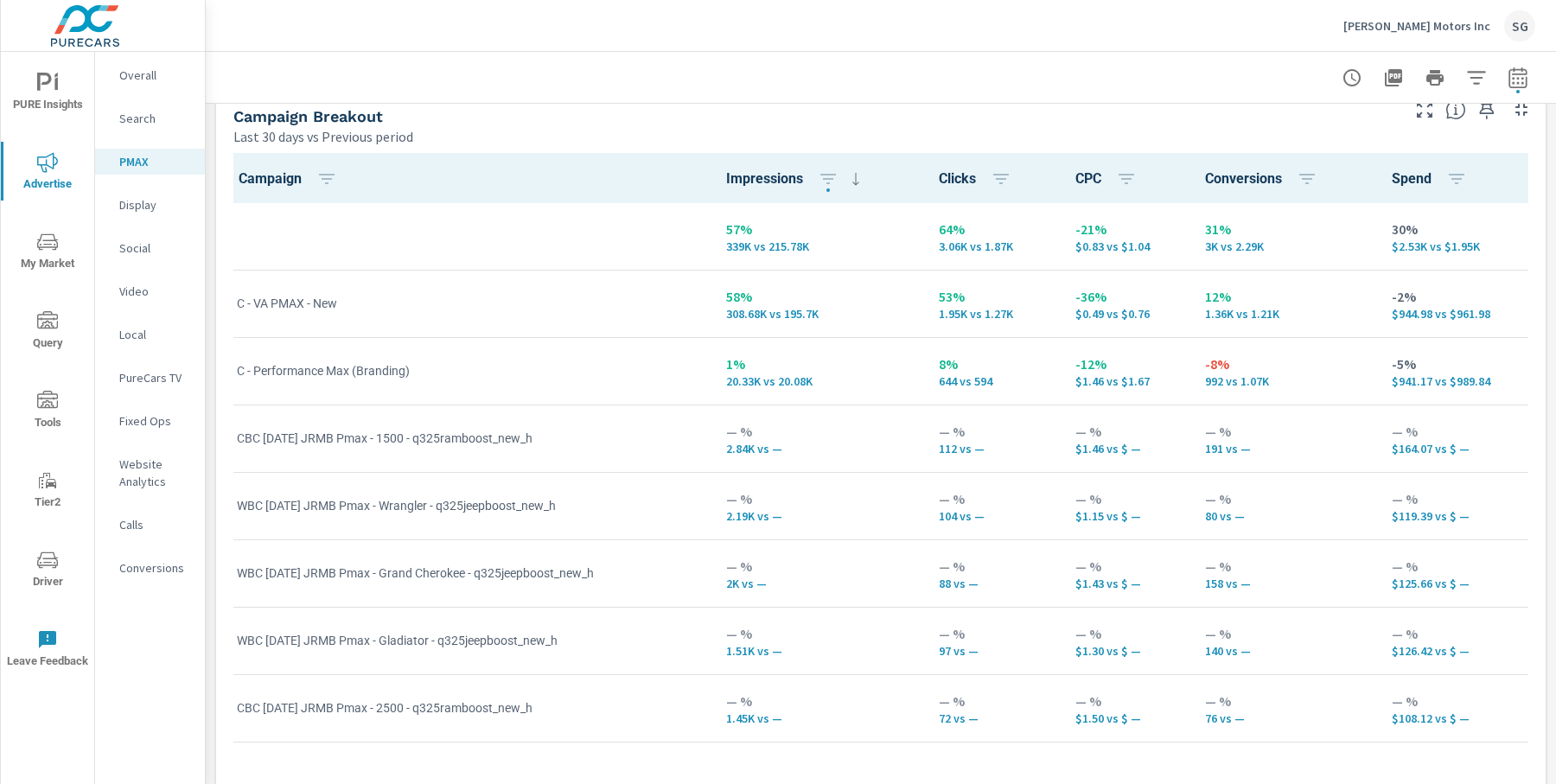 scroll, scrollTop: 244, scrollLeft: 0, axis: vertical 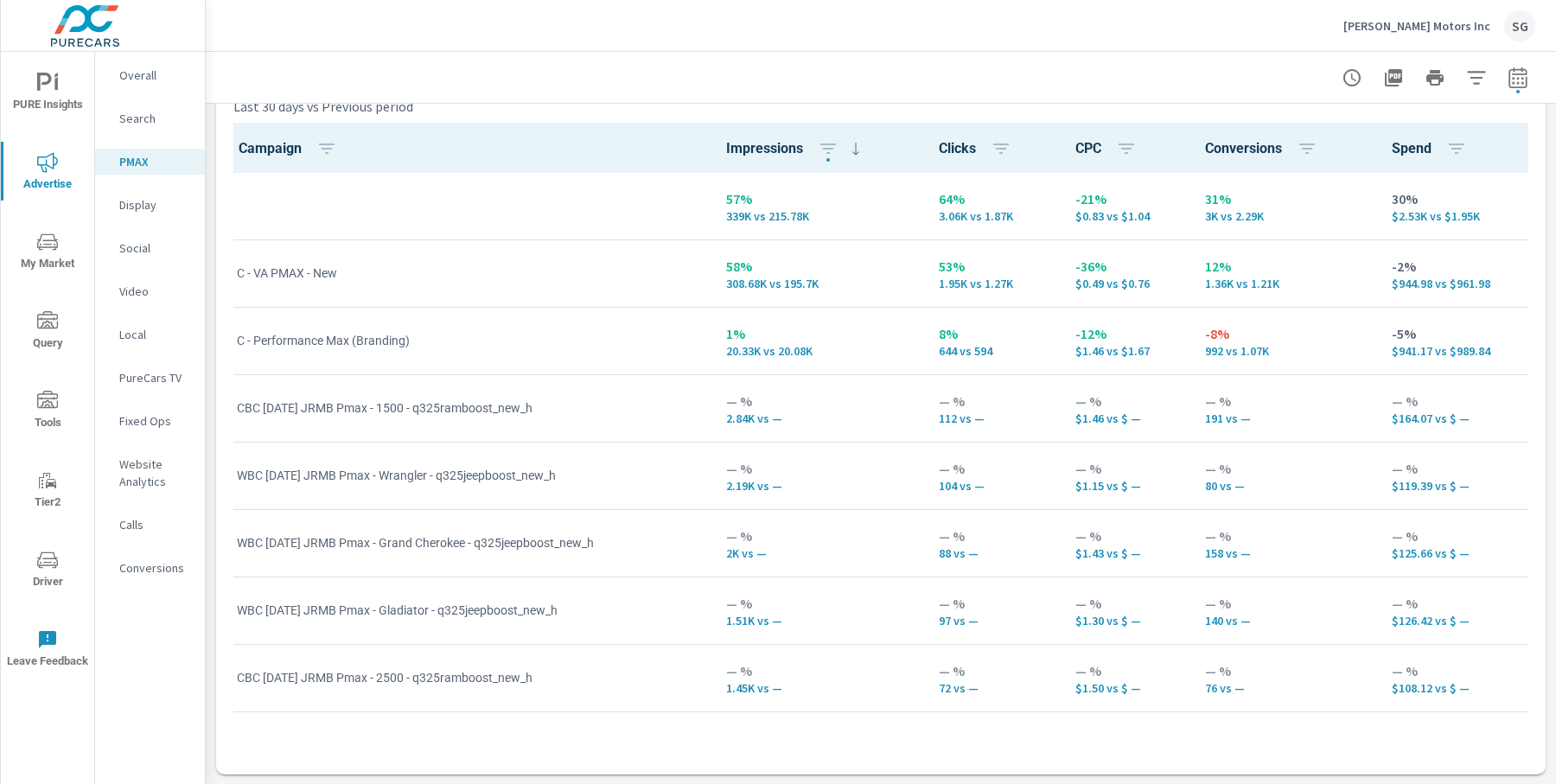 click on "Display" at bounding box center (155, 205) 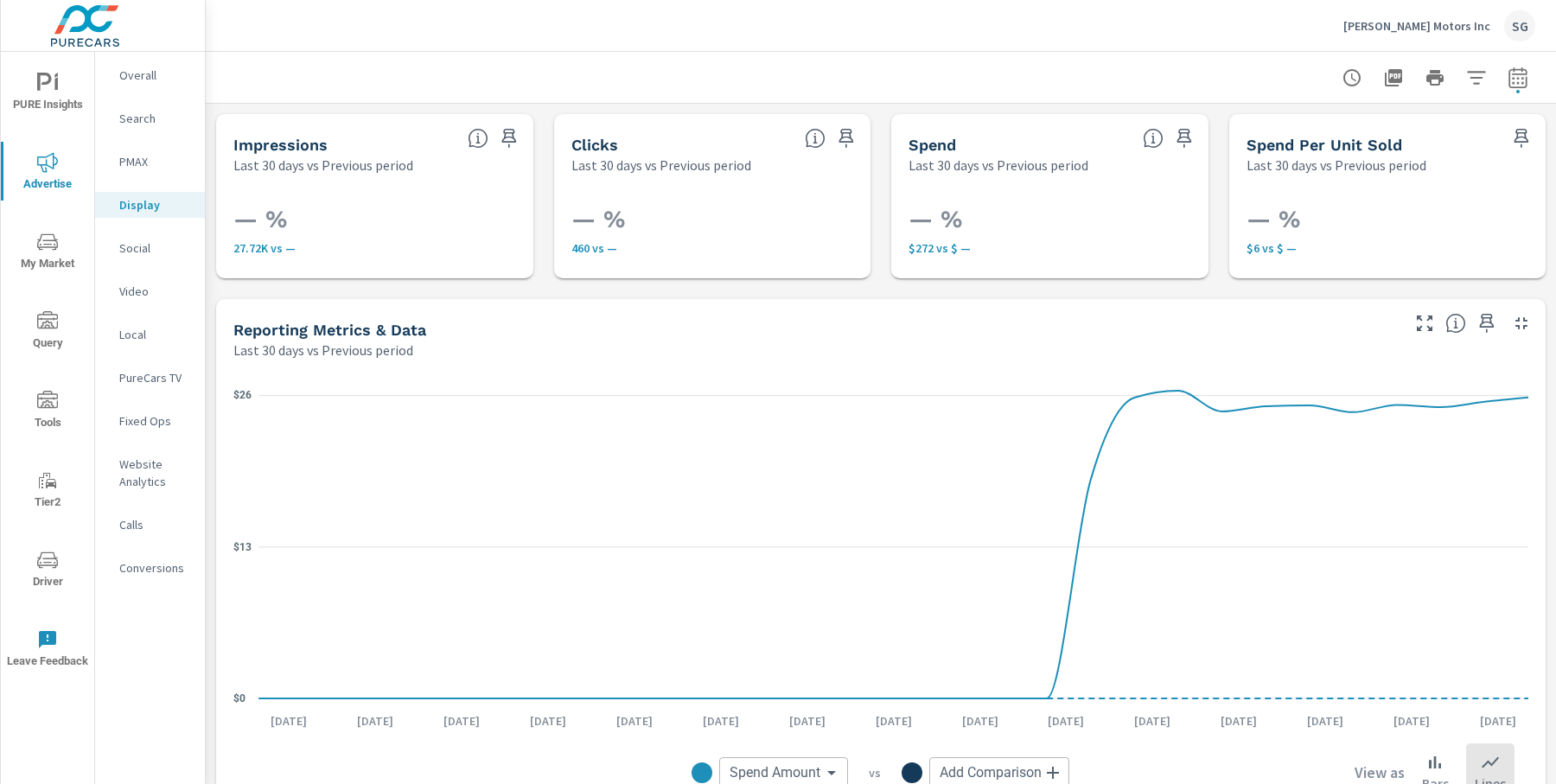 click on "— % 27.72K vs —" at bounding box center (374, 226) 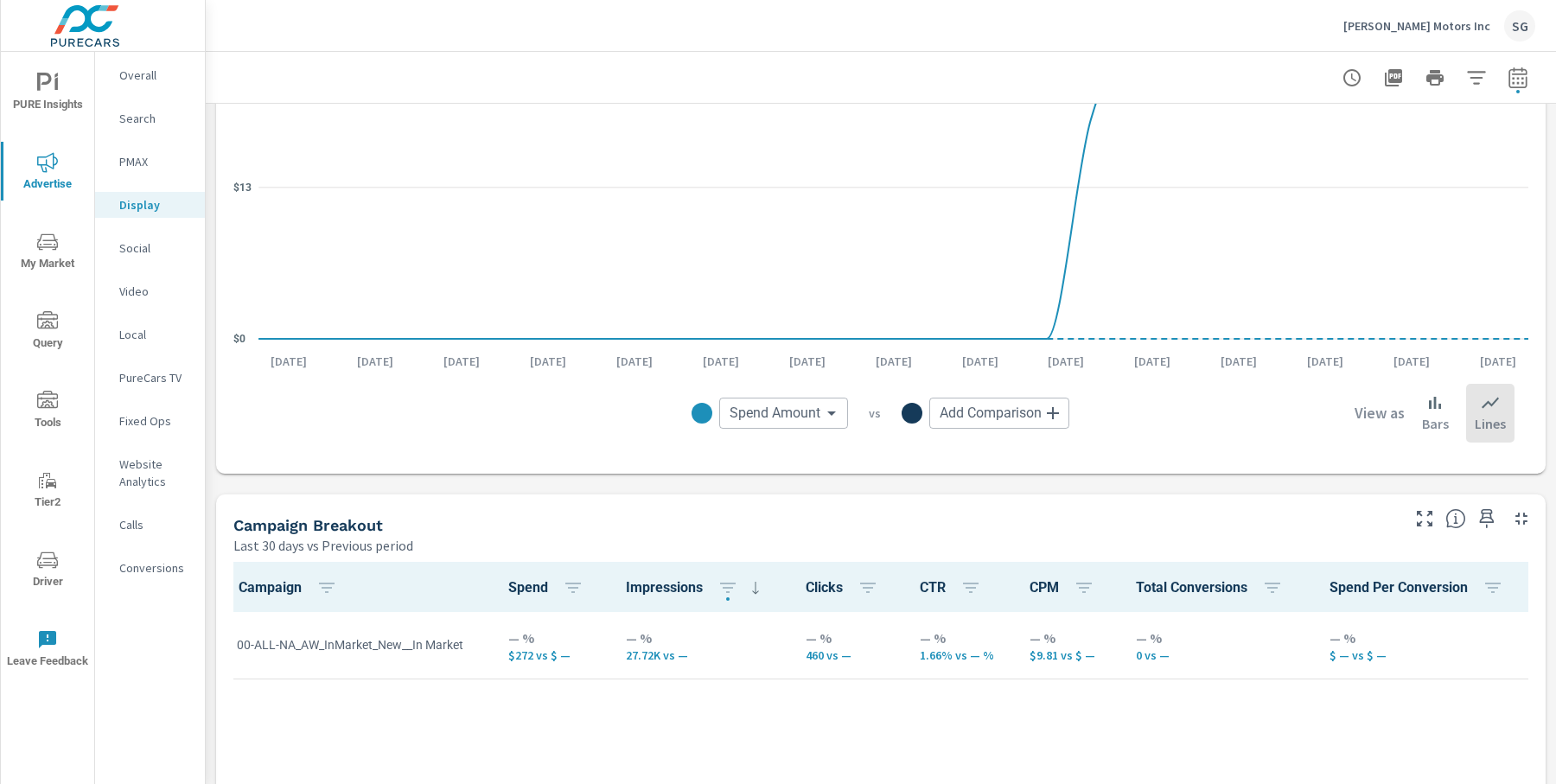 scroll, scrollTop: 359, scrollLeft: 0, axis: vertical 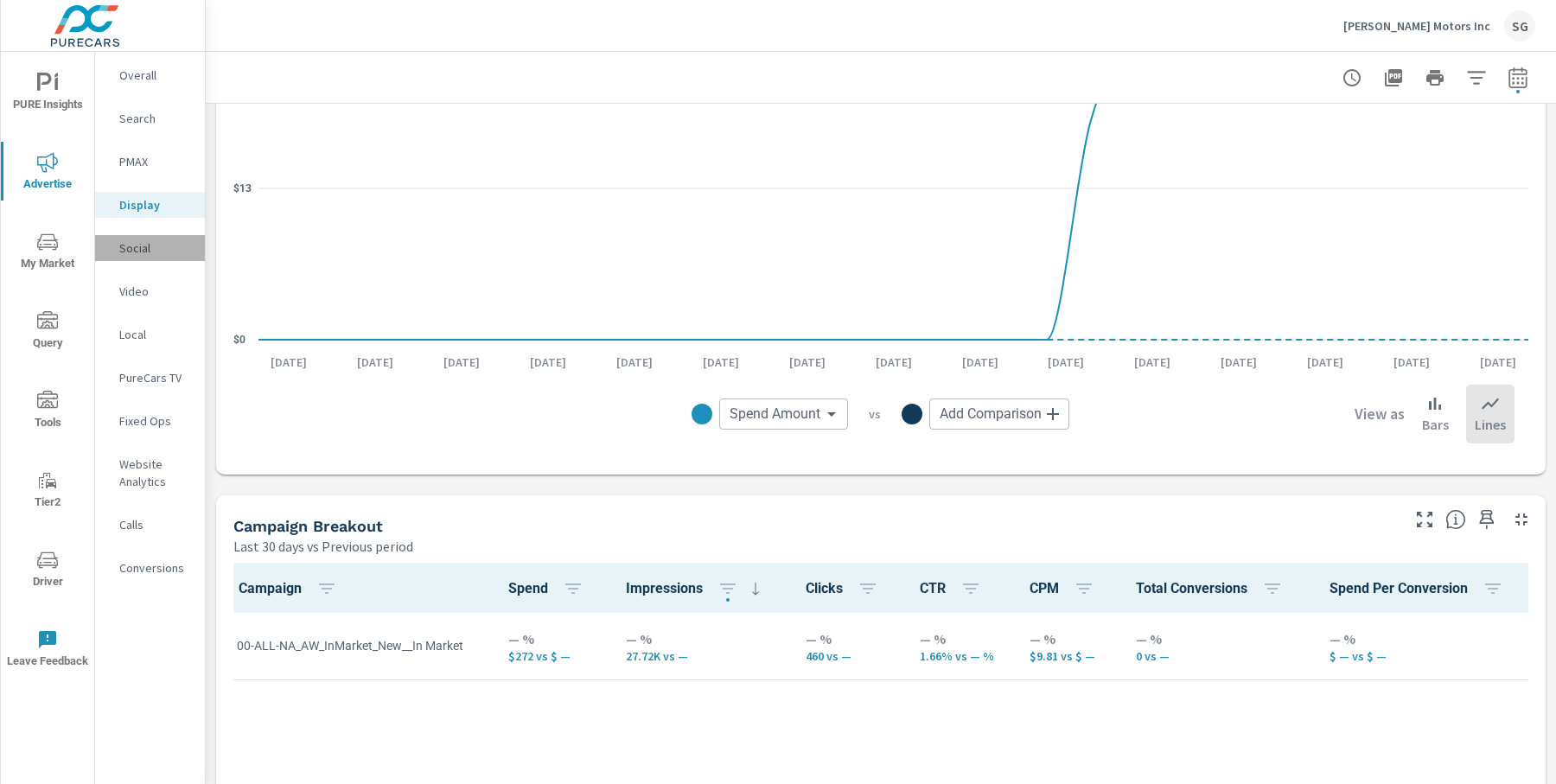 click on "Social" at bounding box center (155, 248) 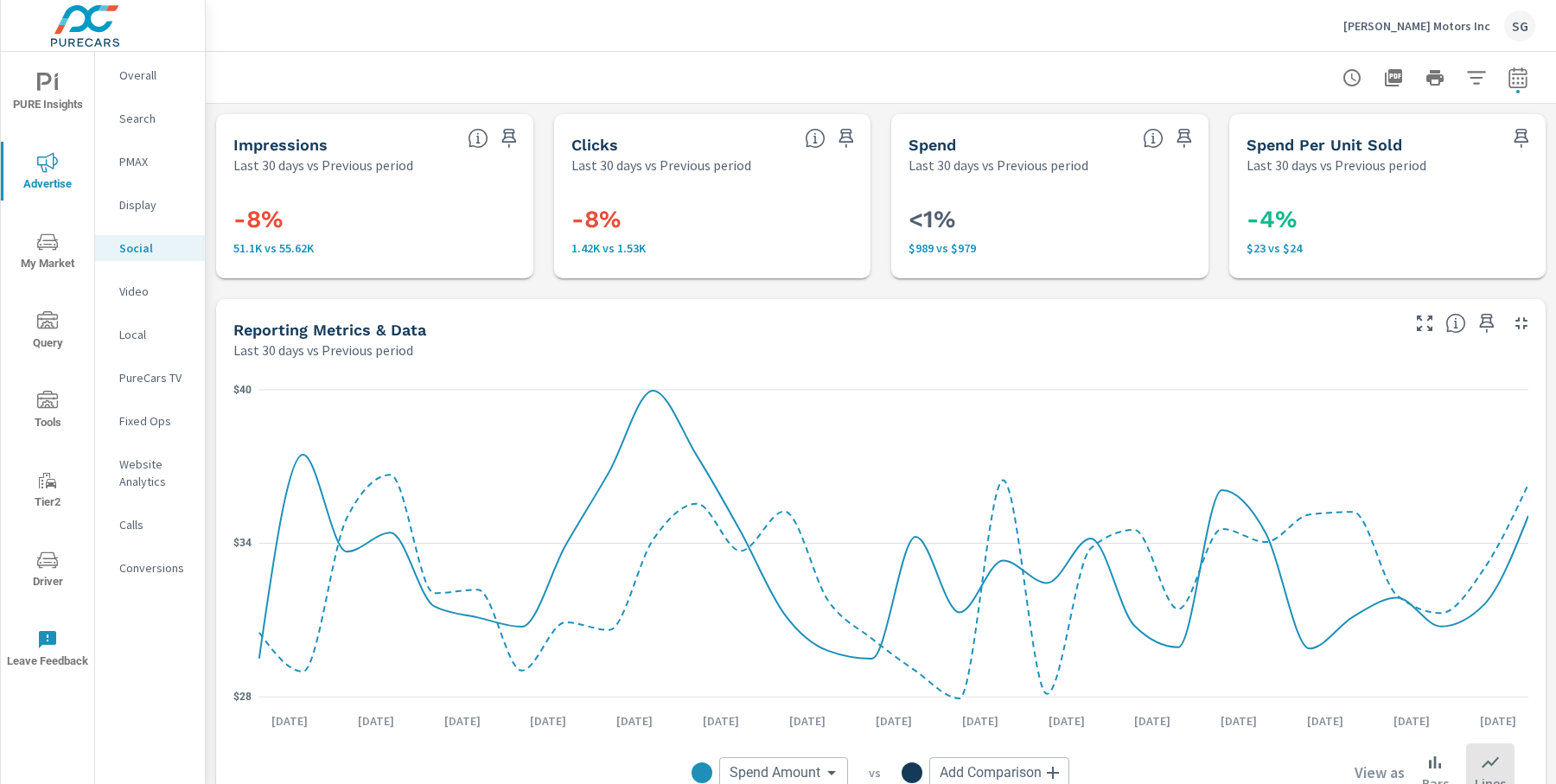 click on "Impressions Last 30 days vs Previous period -8% 51.1K vs 55.62K Clicks Last 30 days vs Previous period -8% 1.42K vs 1.53K Spend Last 30 days vs Previous period <1% $989 vs $979 Spend Per Unit Sold Last 30 days vs Previous period -4% $23 vs $24 Reporting Metrics & Data Last 30 days vs Previous period $28    $34    $40    Jun 14th Jun 16th Jun 18th Jun 20th Jun 22nd Jun 24th Jun 26th Jun 28th Jun 30th Jul 2nd Jul 4th Jul 6th Jul 8th Jul 10th Jul 12th Spend Amount Spend Amount ​ vs Add Comparison ​ View as Bars Lines Campaign Breakout Last 30 days vs Previous period Campaign Impressions Clicks Spend CTR CPC CPM Page/Post Action -8% 51.1K vs 55.62K -8% 1.42K vs 1.53K <1% $989 vs $979 <1% 2.77% vs 2.75% 9% $0.70 vs $0.64 10% $19.35 vs $17.61 -10% 1.37K vs 1.53K 00-ALL-MULTI_PCH_InMarket_New__aia-prospecting-new -15% 37.6K vs 44.17K -15% 1.08K vs 1.26K -7% $694 vs $744 <1% 2.86% vs 2.86% 9% $0.64 vs $0.59 9% $18.45 vs $16.85 -17% 1.05K vs 1.26K 00-ALL-MULTI_PCH_Retargeting_New__aia-remarketing-new 18%" at bounding box center (881, 844) 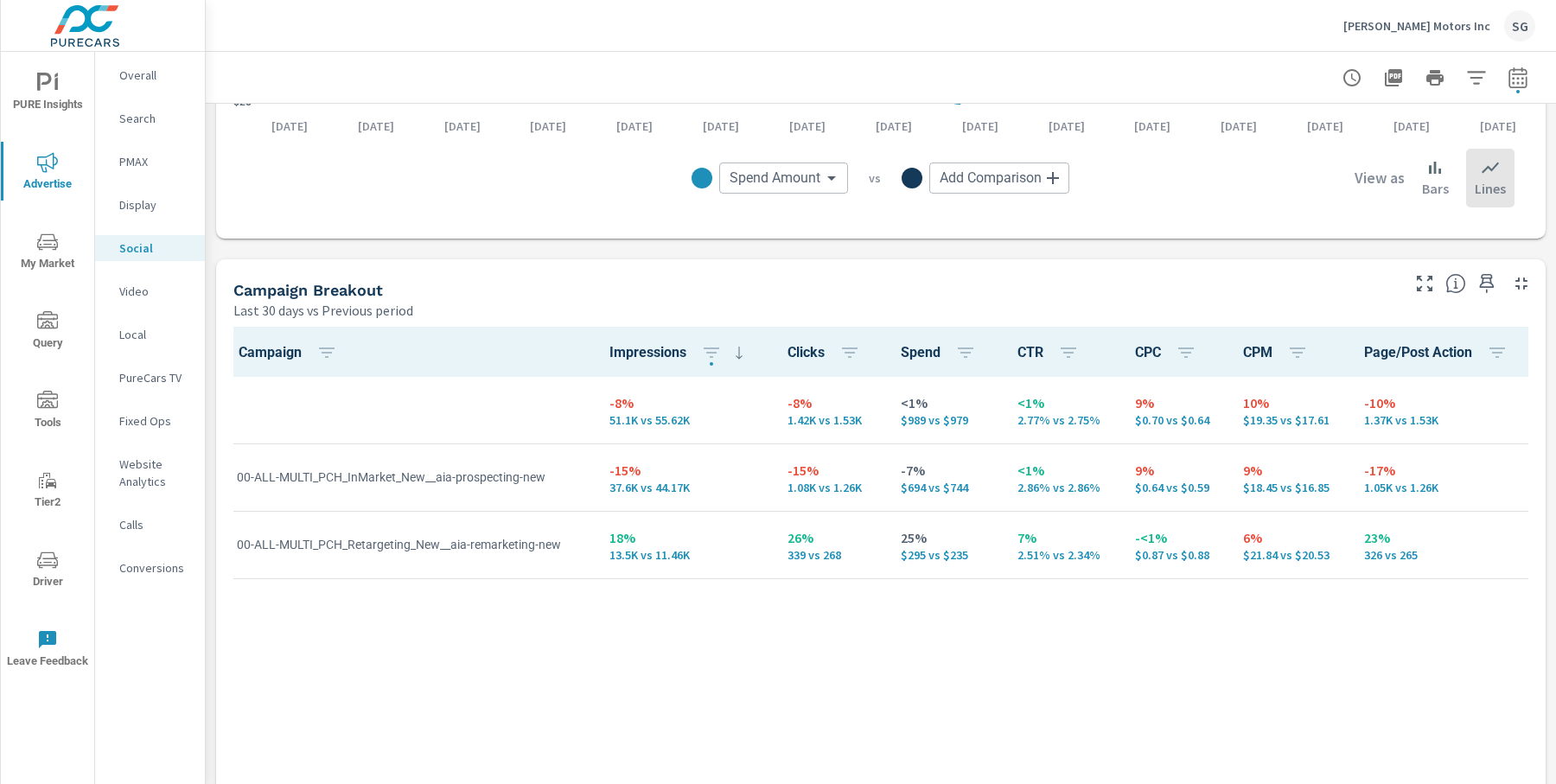 scroll, scrollTop: 633, scrollLeft: 0, axis: vertical 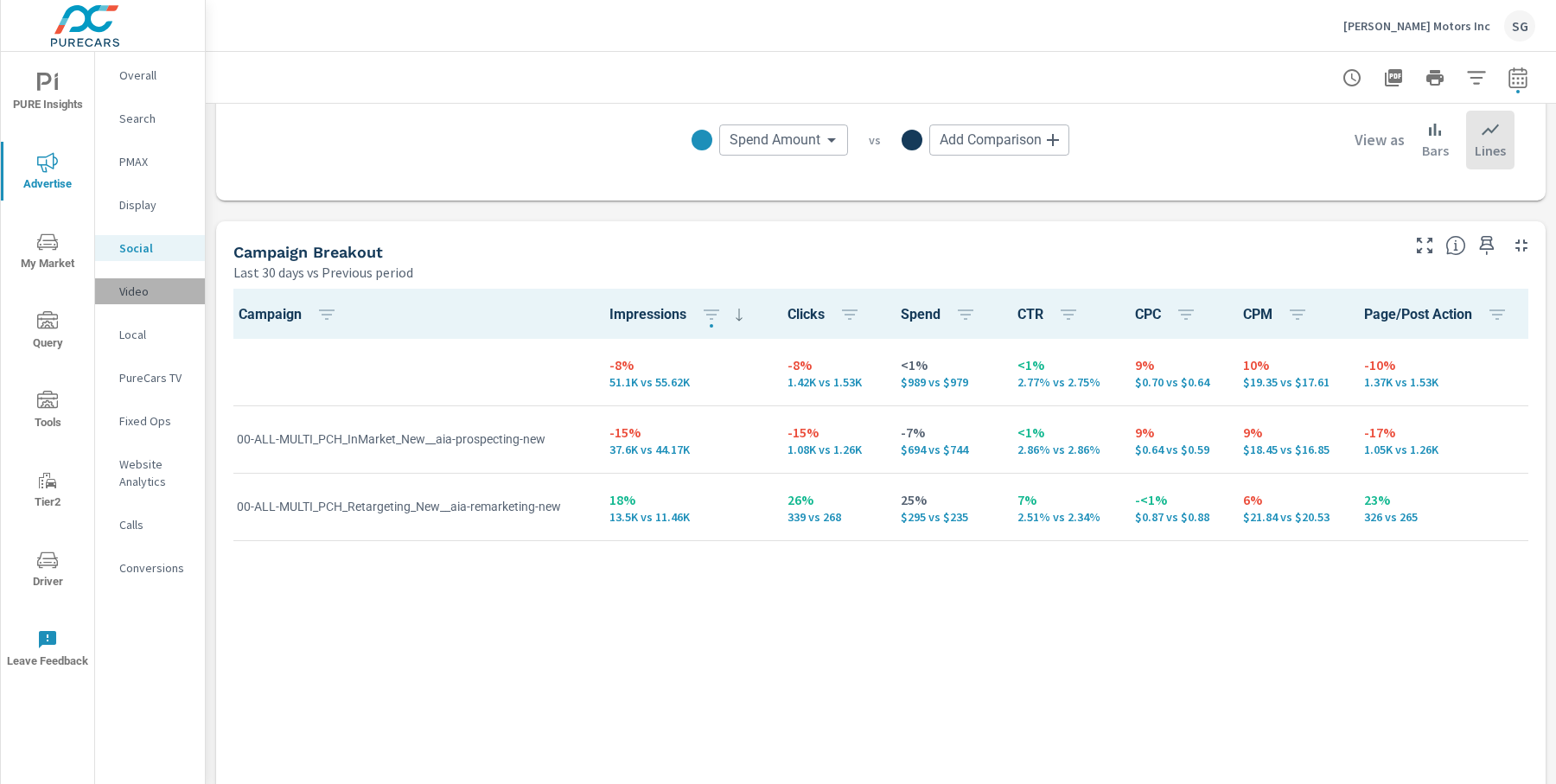 click on "Video" at bounding box center [150, 291] 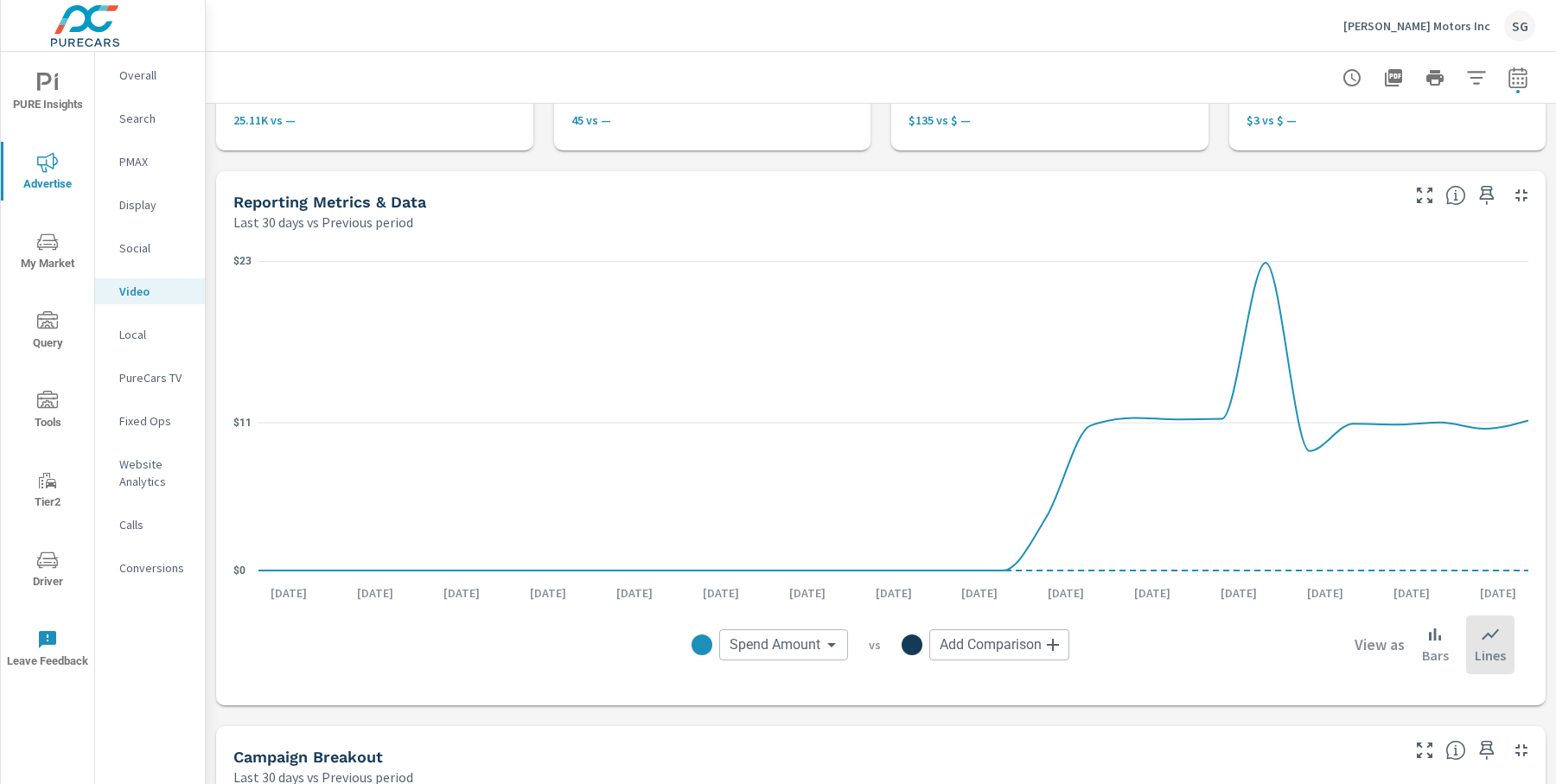 scroll, scrollTop: 132, scrollLeft: 0, axis: vertical 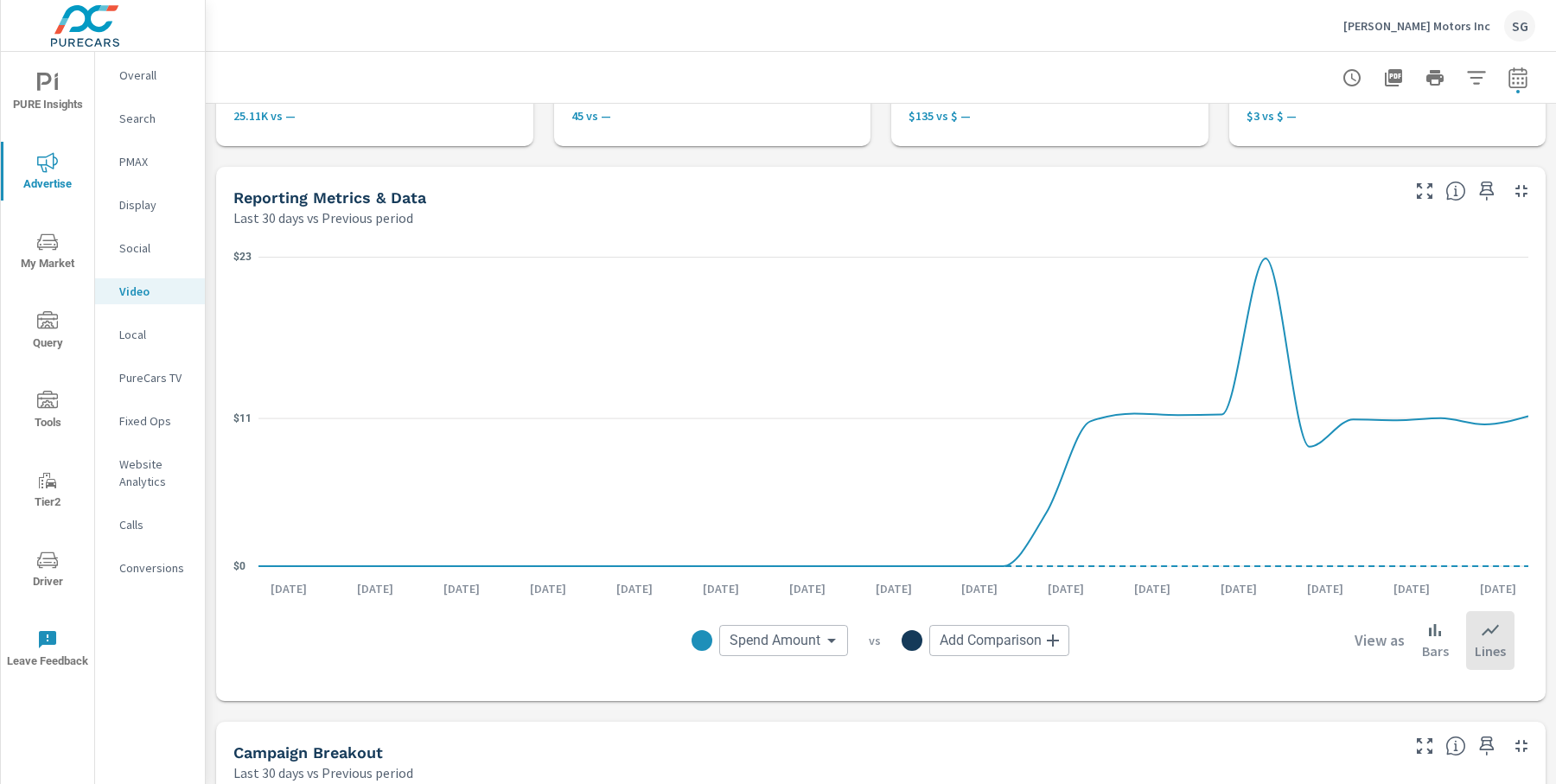 click on "Spend Amount Spend Amount ​ vs Add Comparison ​ View as Bars Lines" at bounding box center (881, 641) 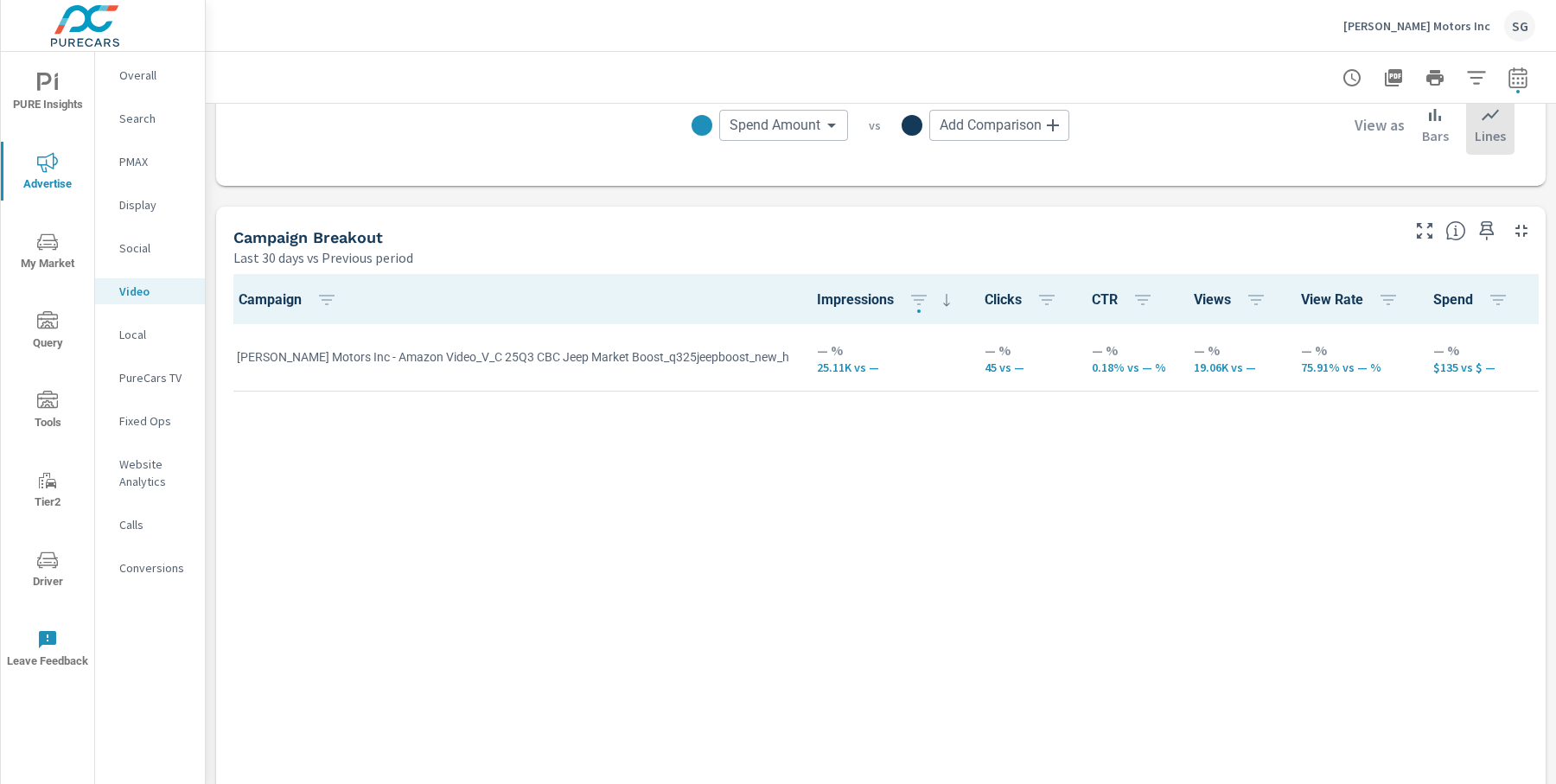 scroll, scrollTop: 632, scrollLeft: 0, axis: vertical 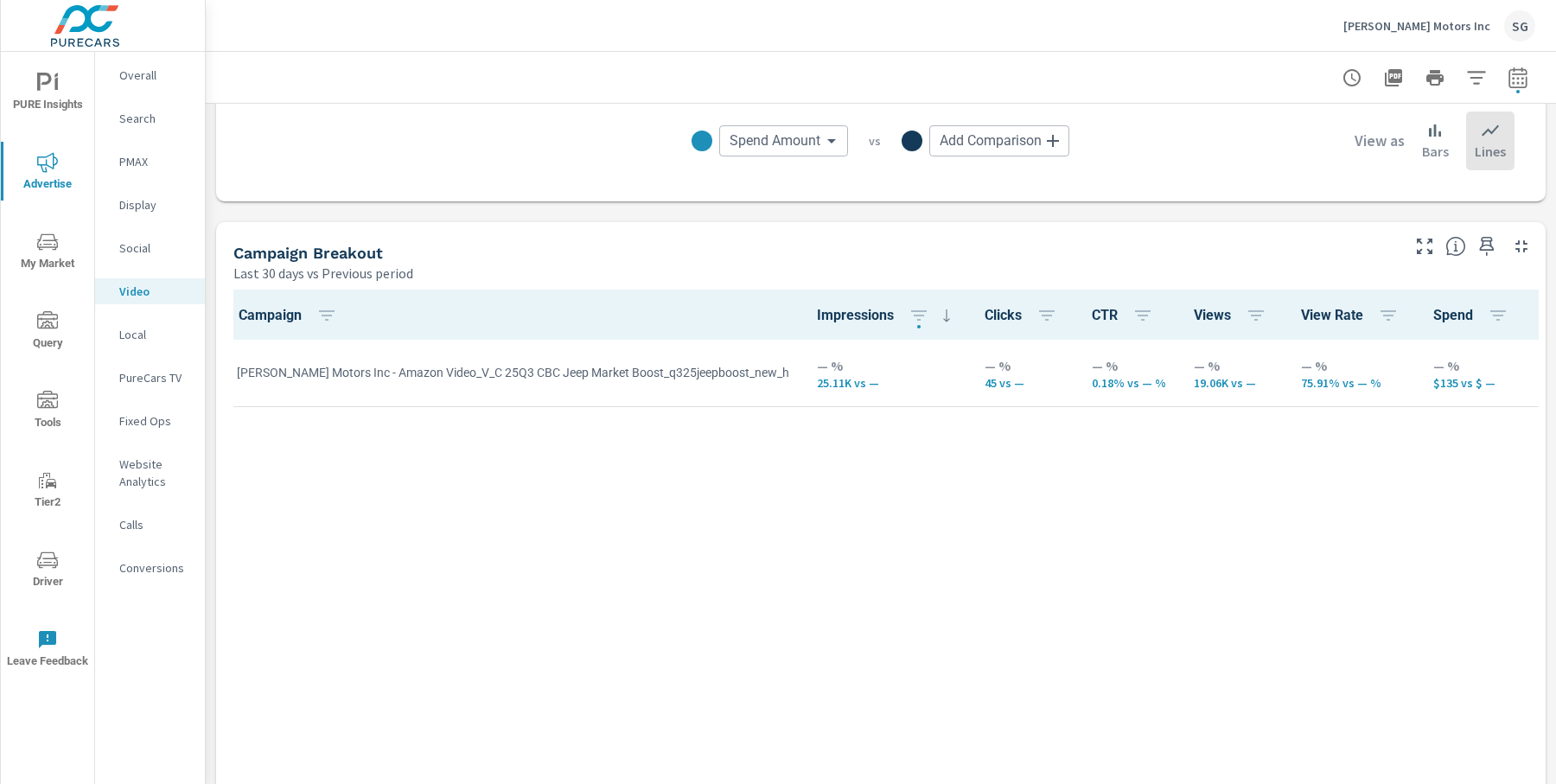 click on "PureCars TV" at bounding box center (155, 378) 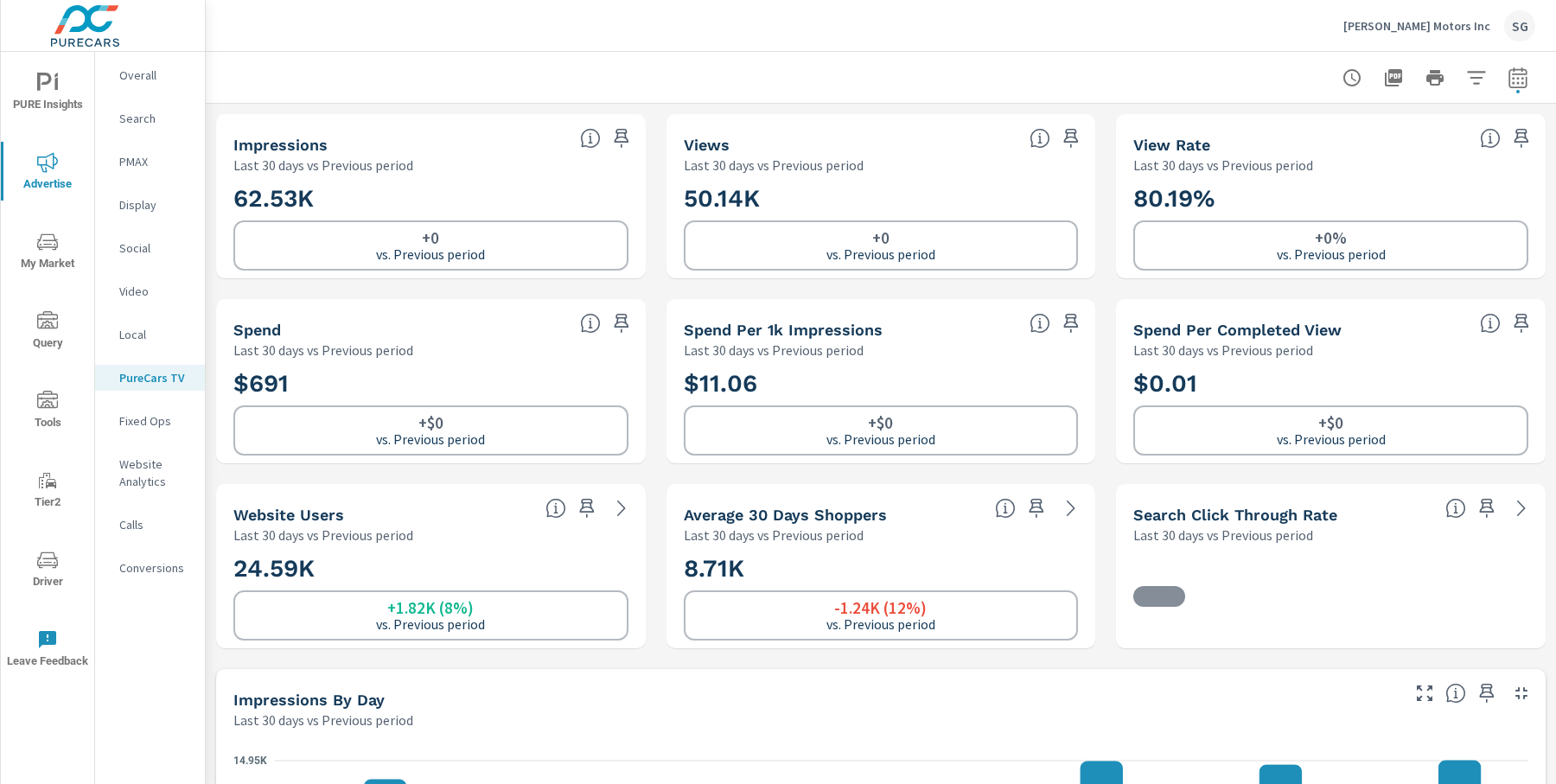 scroll, scrollTop: 1, scrollLeft: 0, axis: vertical 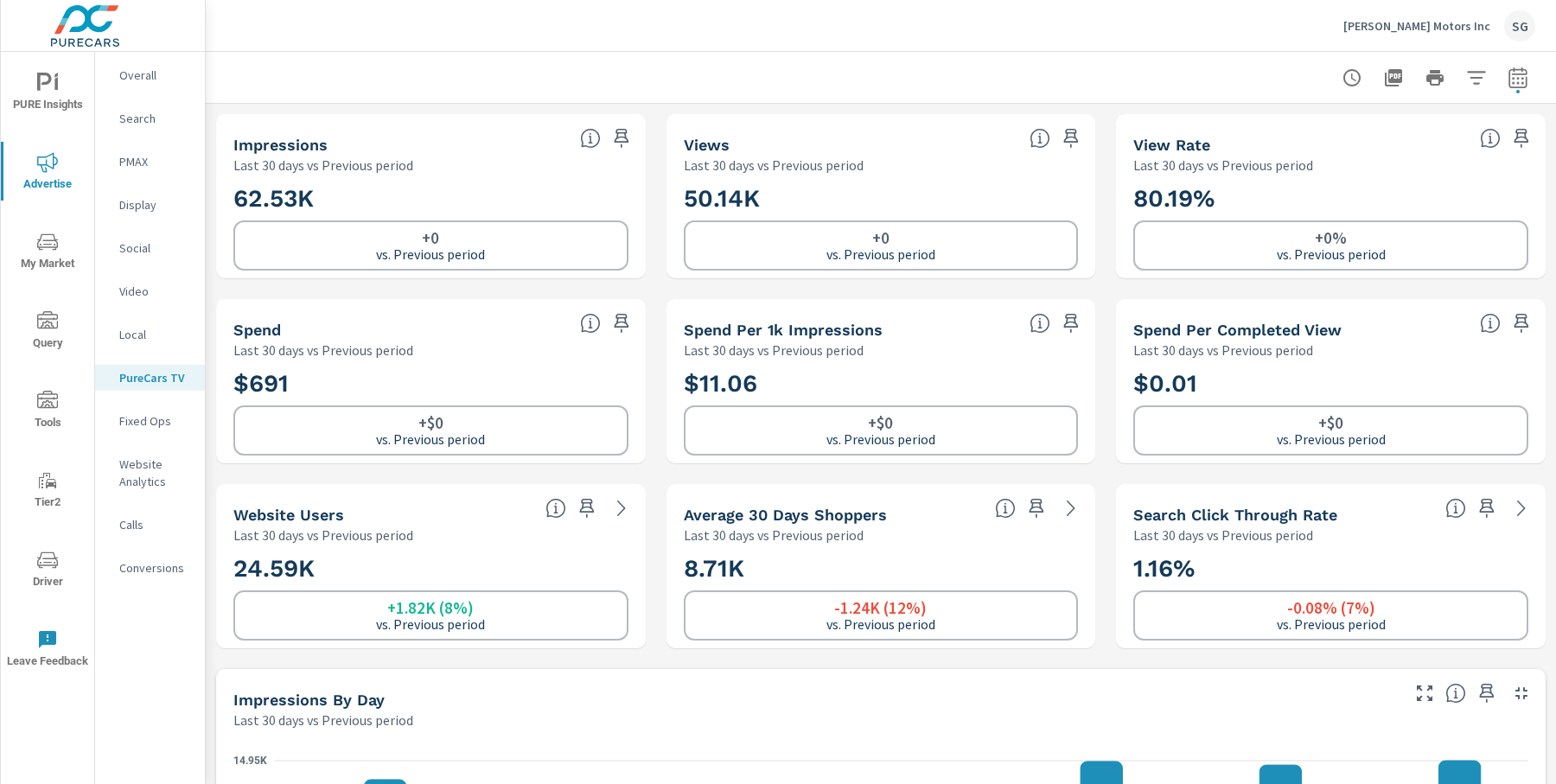 drag, startPoint x: 651, startPoint y: 177, endPoint x: 651, endPoint y: 144, distance: 33 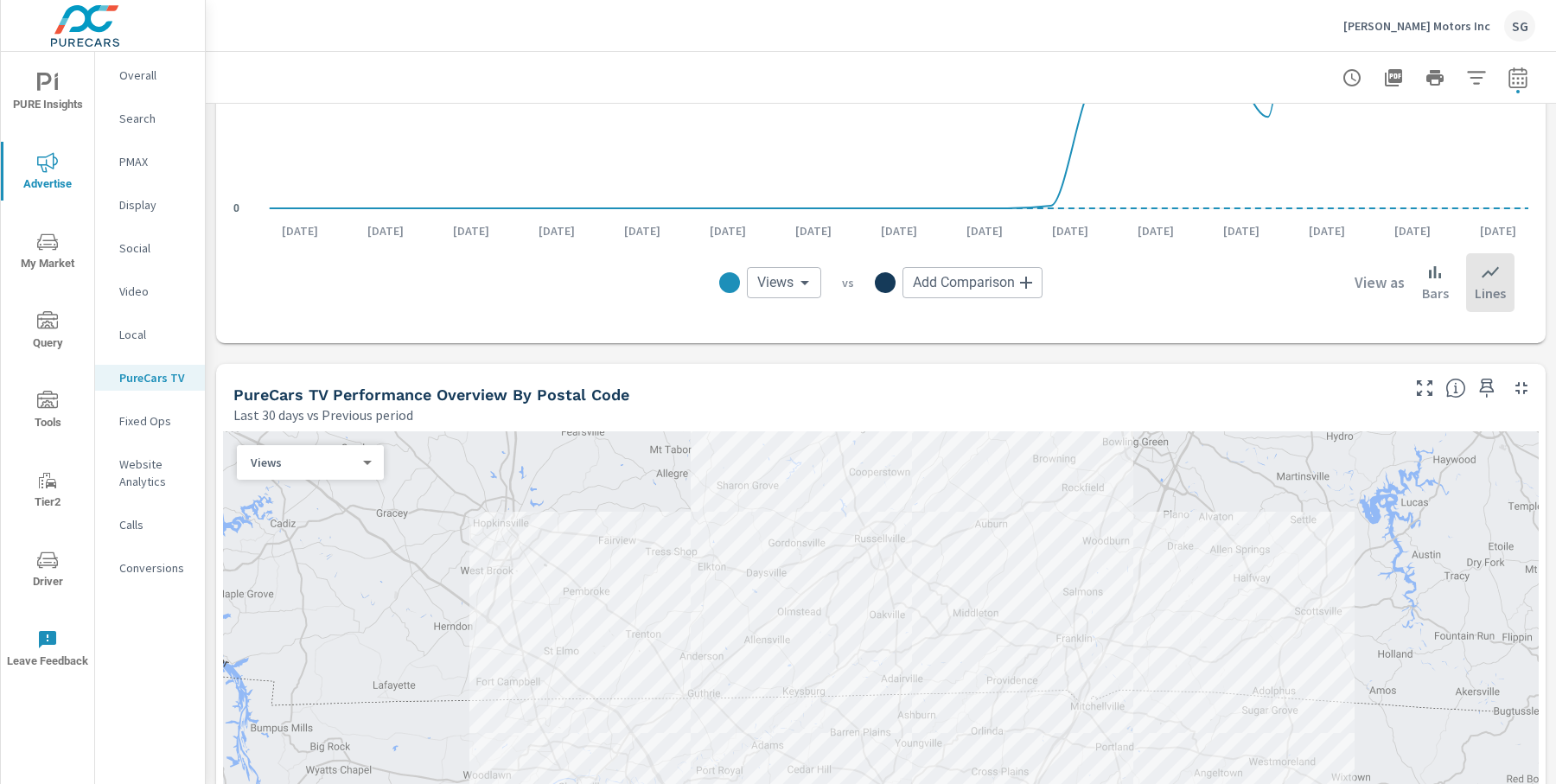 scroll, scrollTop: 1628, scrollLeft: 0, axis: vertical 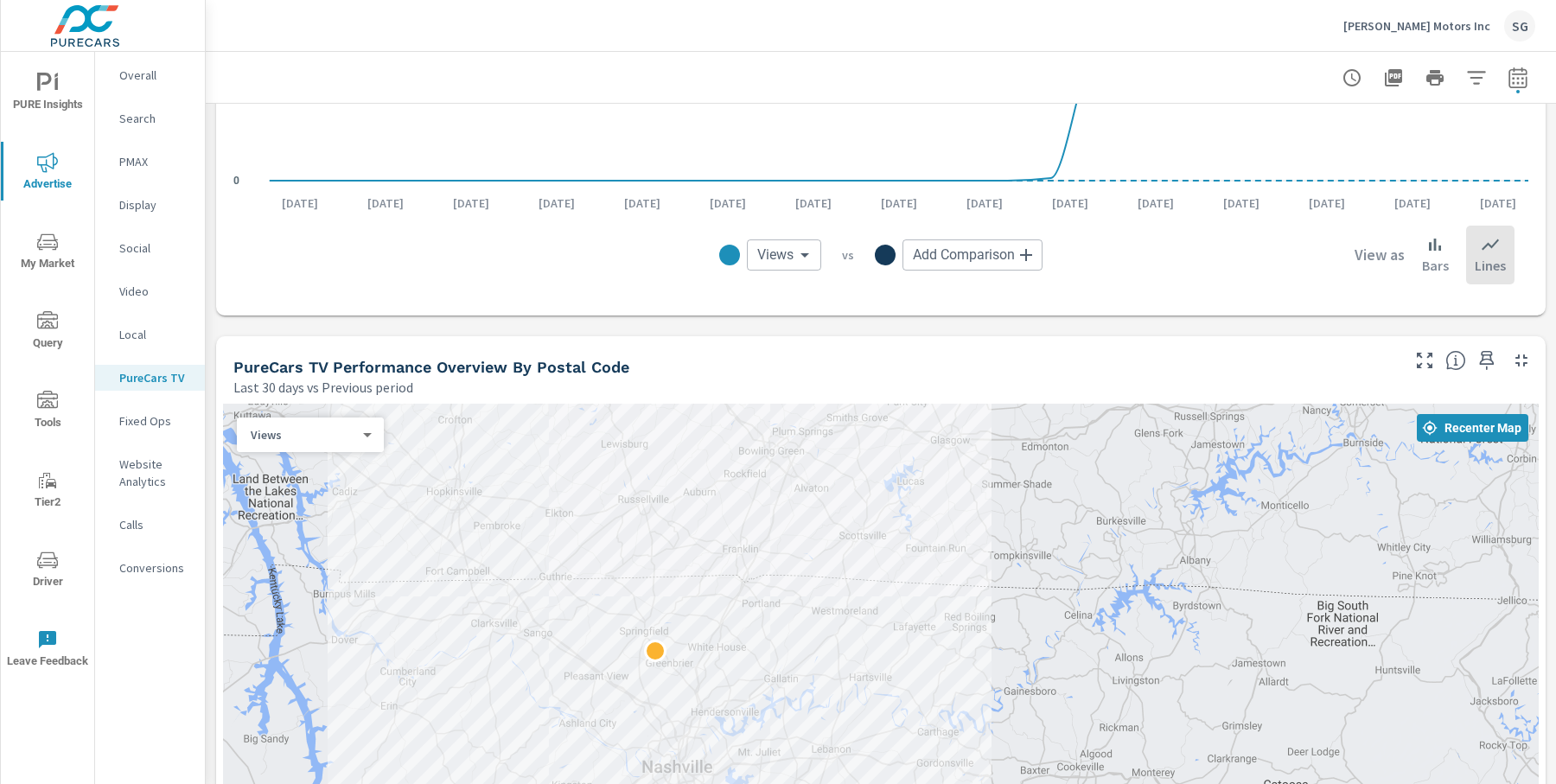 click on "PureCars TV Performance Overview By Postal Code" at bounding box center [431, 367] 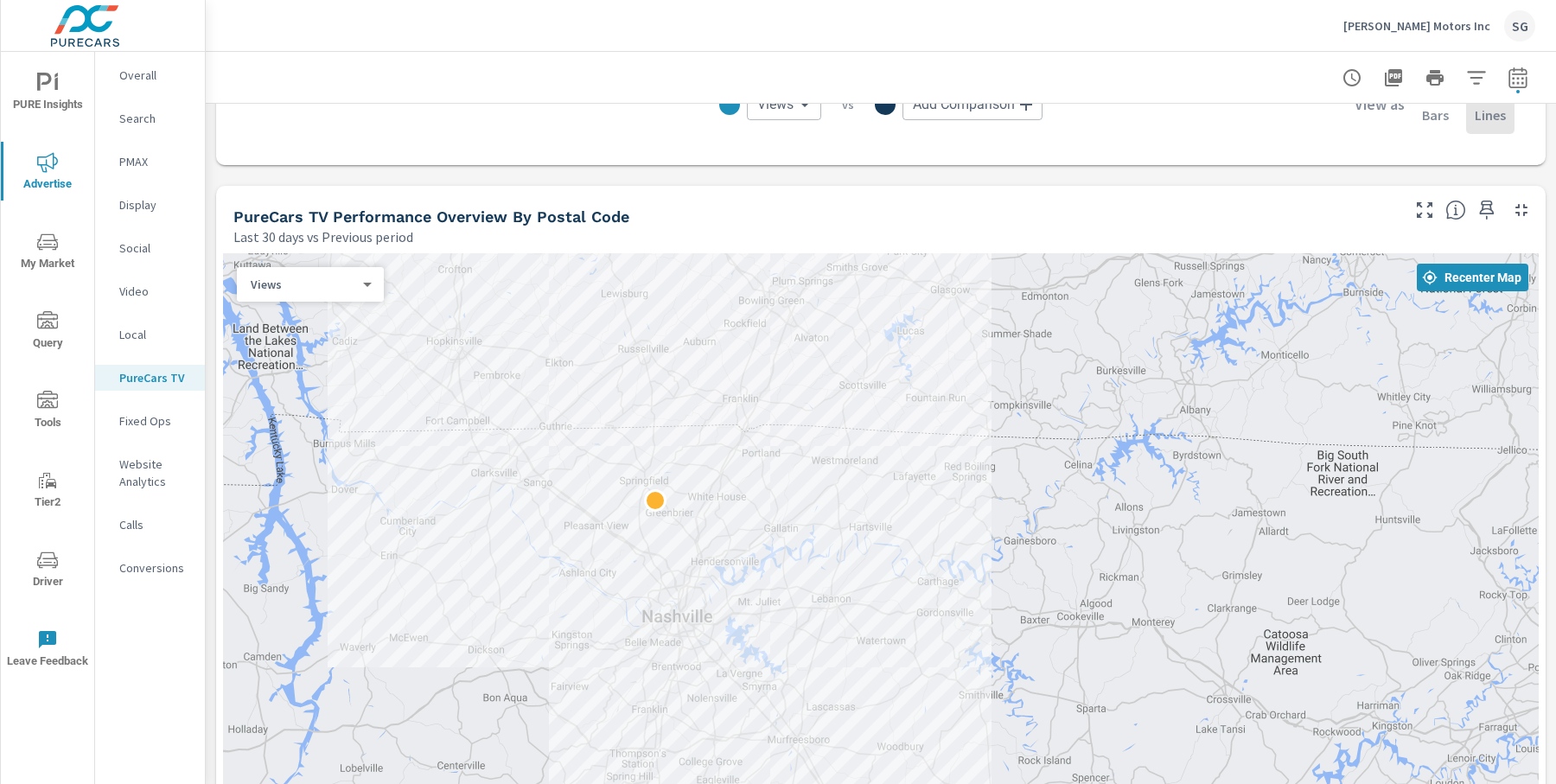 scroll, scrollTop: 1787, scrollLeft: 0, axis: vertical 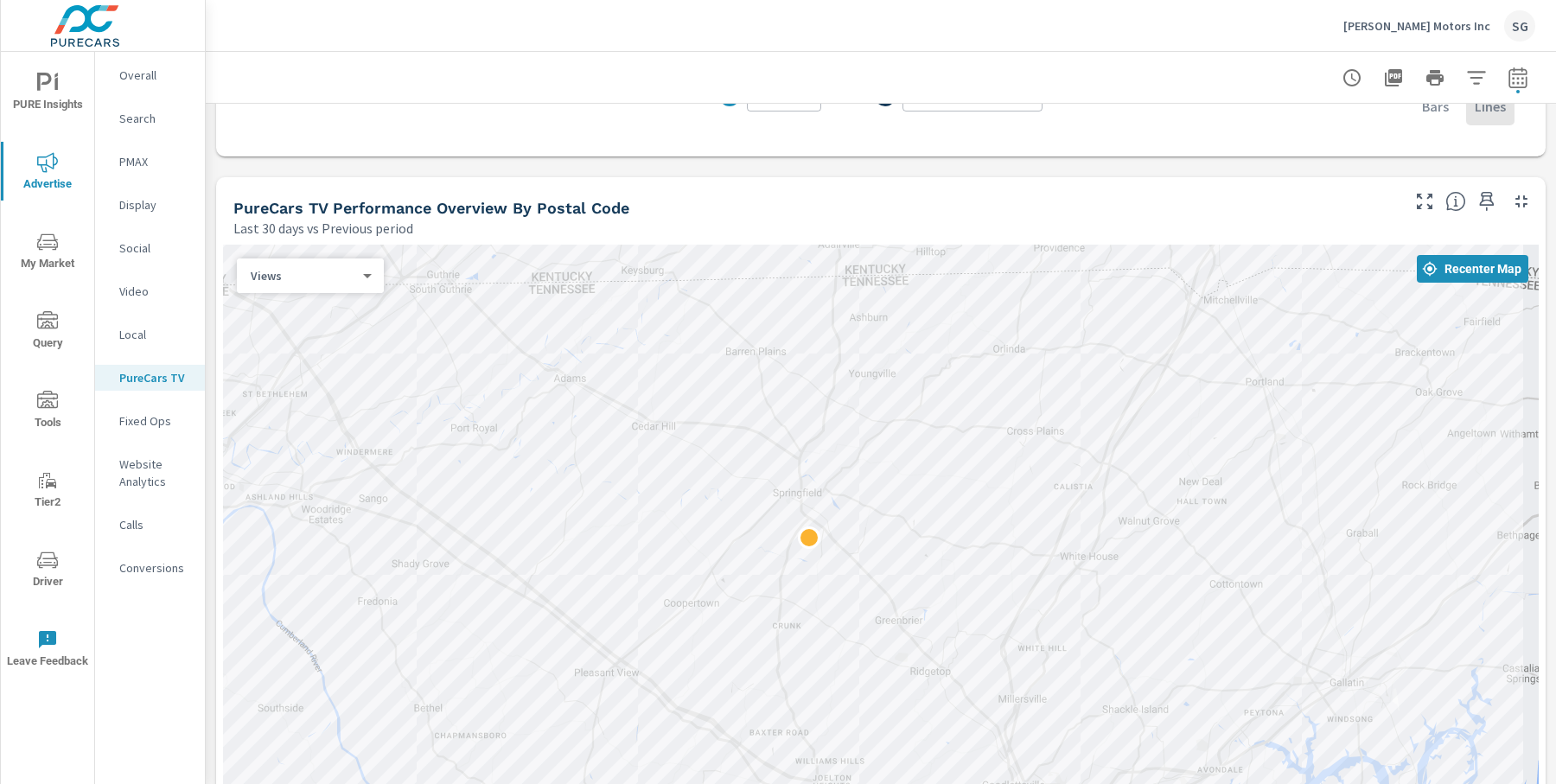 drag, startPoint x: 555, startPoint y: 476, endPoint x: 1164, endPoint y: 654, distance: 634.4801 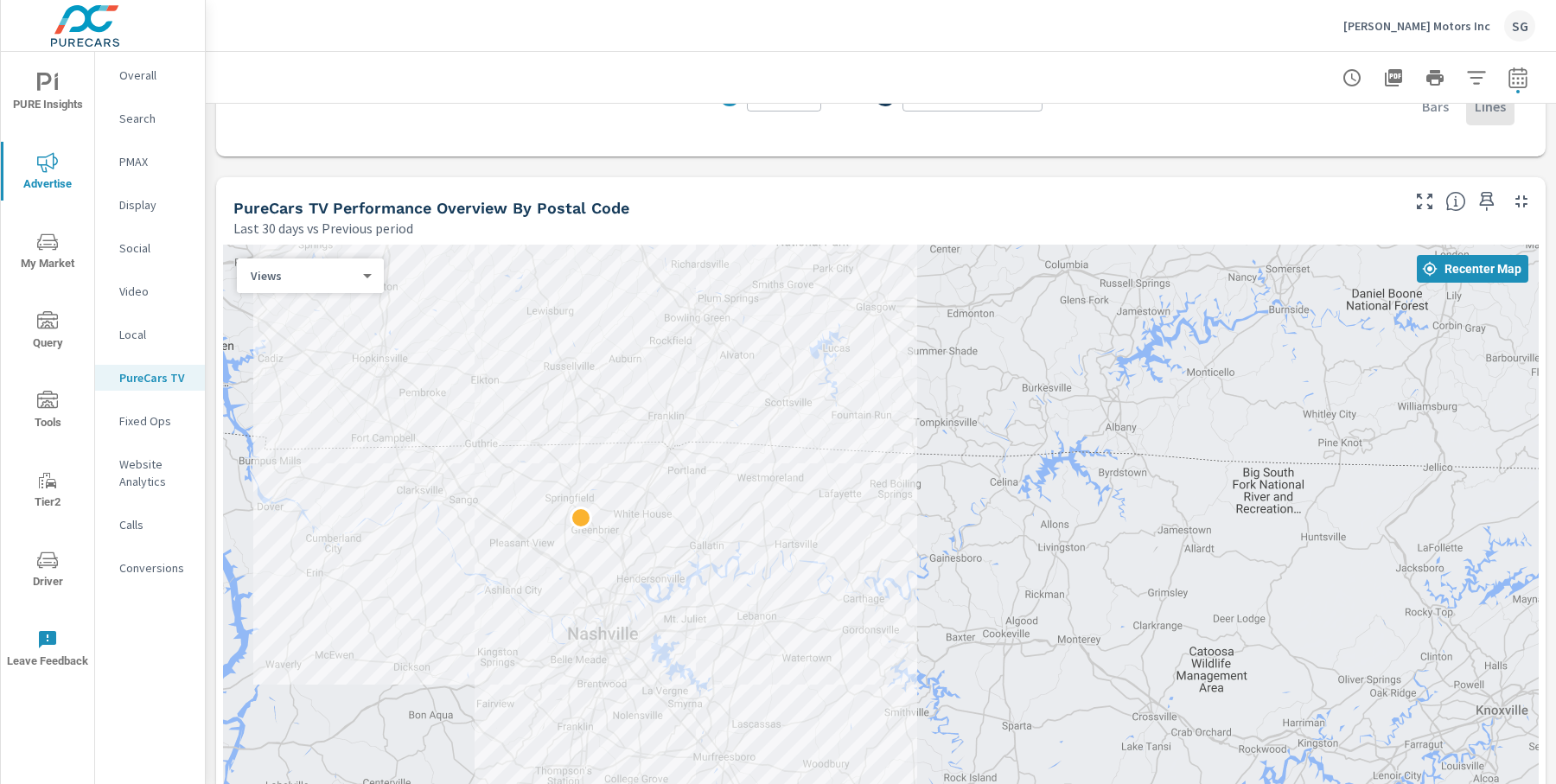 drag, startPoint x: 639, startPoint y: 456, endPoint x: 721, endPoint y: 148, distance: 318.7287 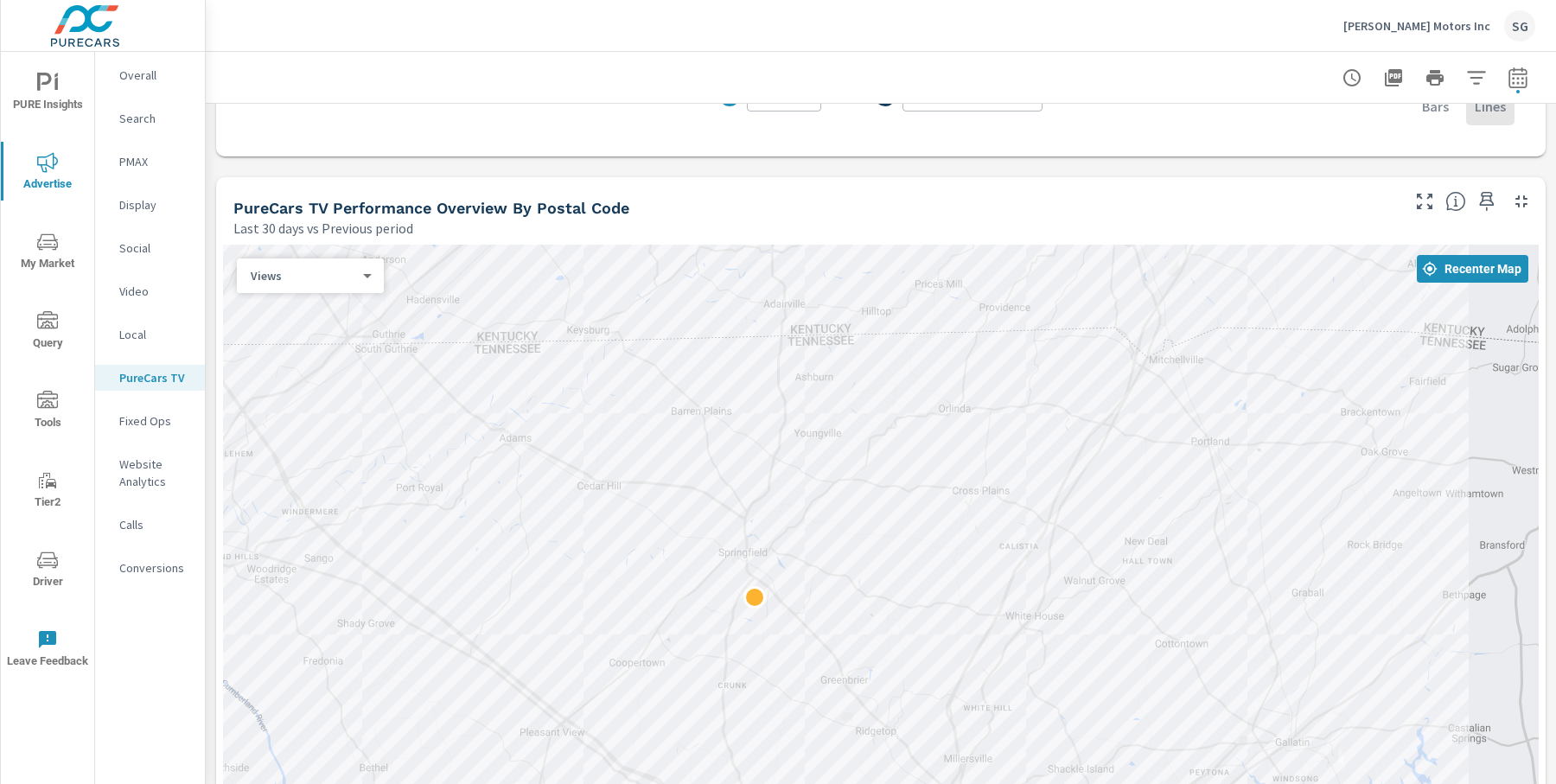 drag, startPoint x: 1254, startPoint y: 488, endPoint x: 1554, endPoint y: 448, distance: 302.65492 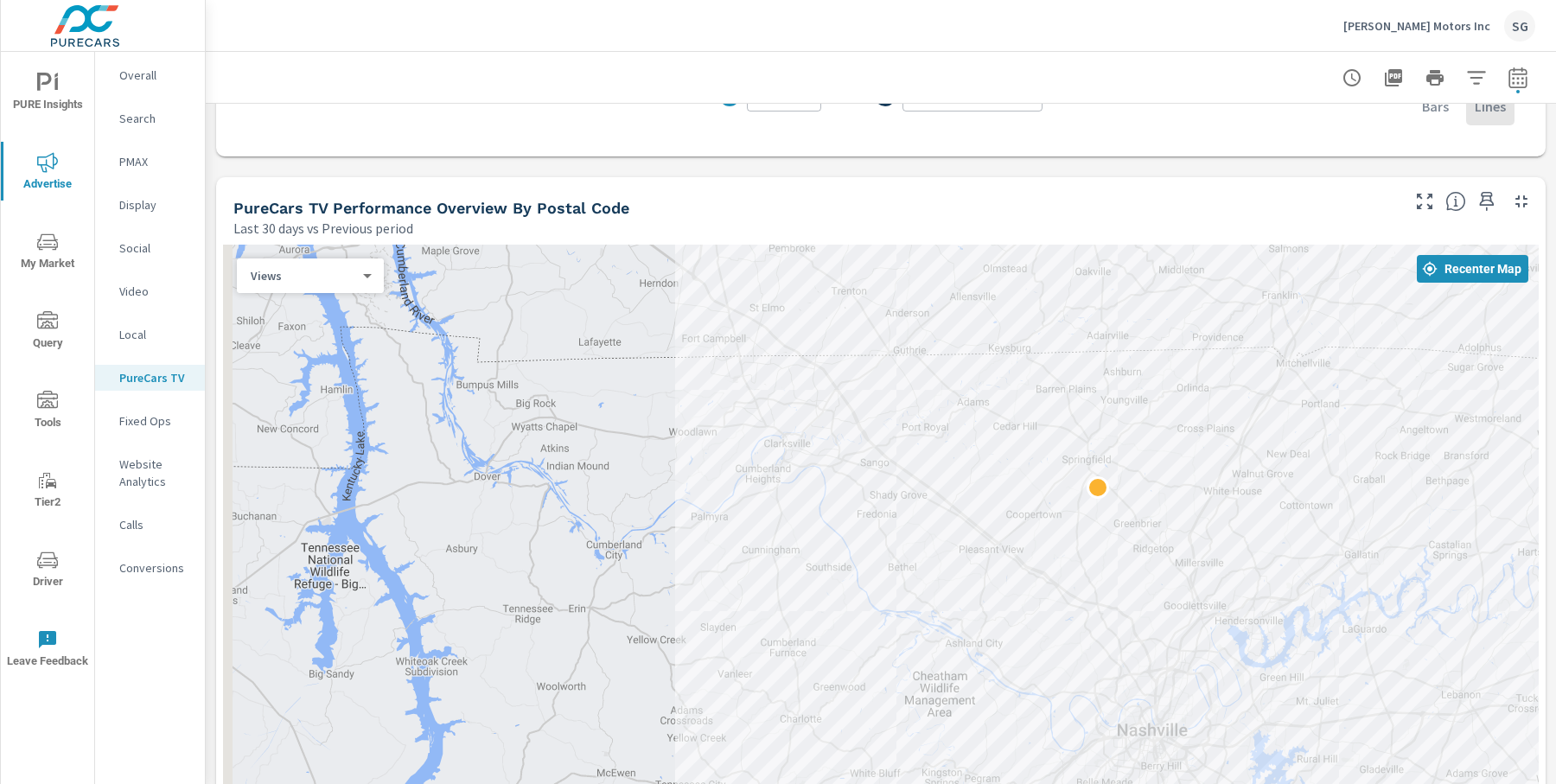 drag, startPoint x: 1441, startPoint y: 471, endPoint x: 1456, endPoint y: 378, distance: 94.20191 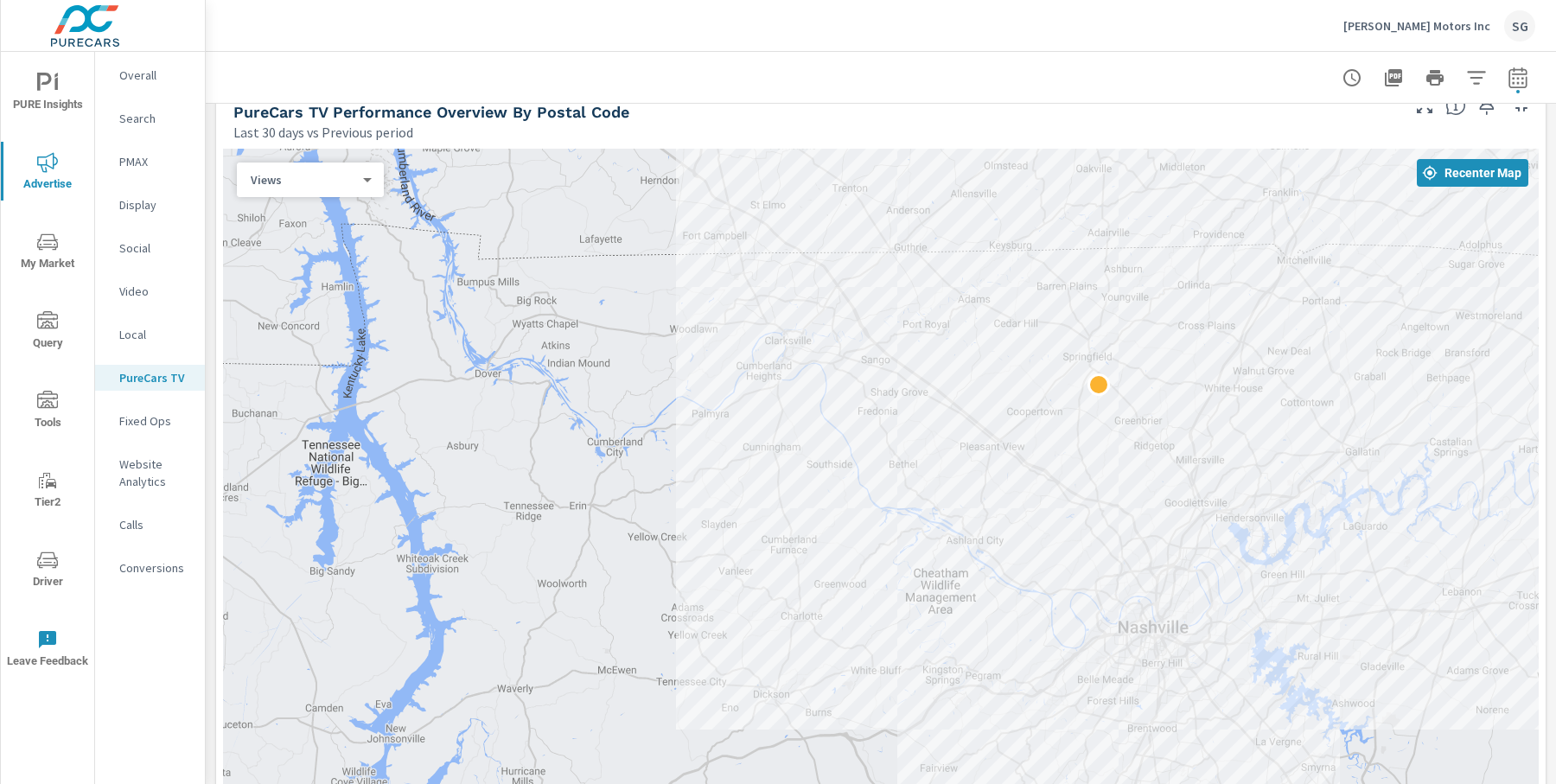 scroll, scrollTop: 1909, scrollLeft: 0, axis: vertical 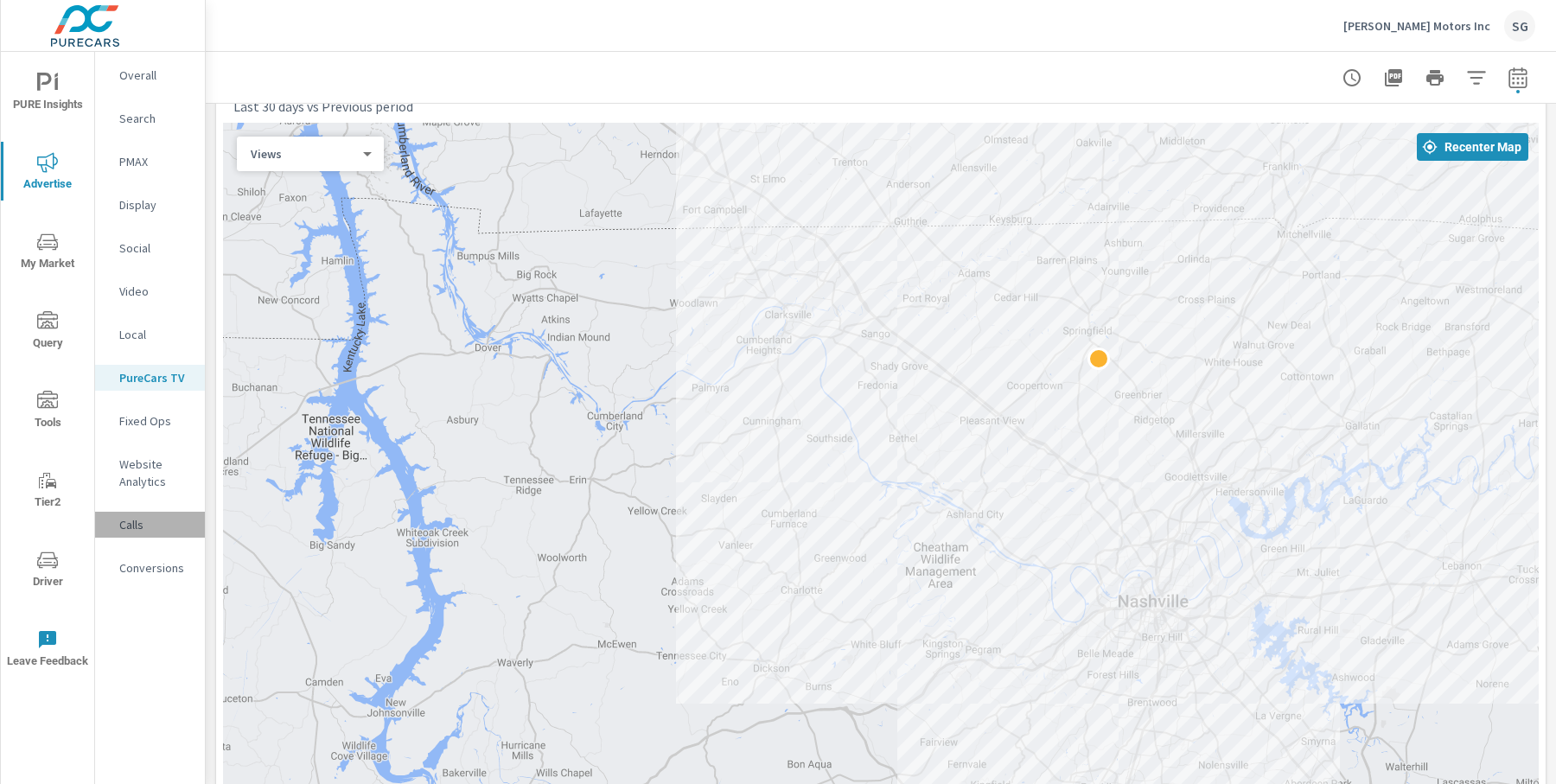 click on "Calls" at bounding box center (155, 525) 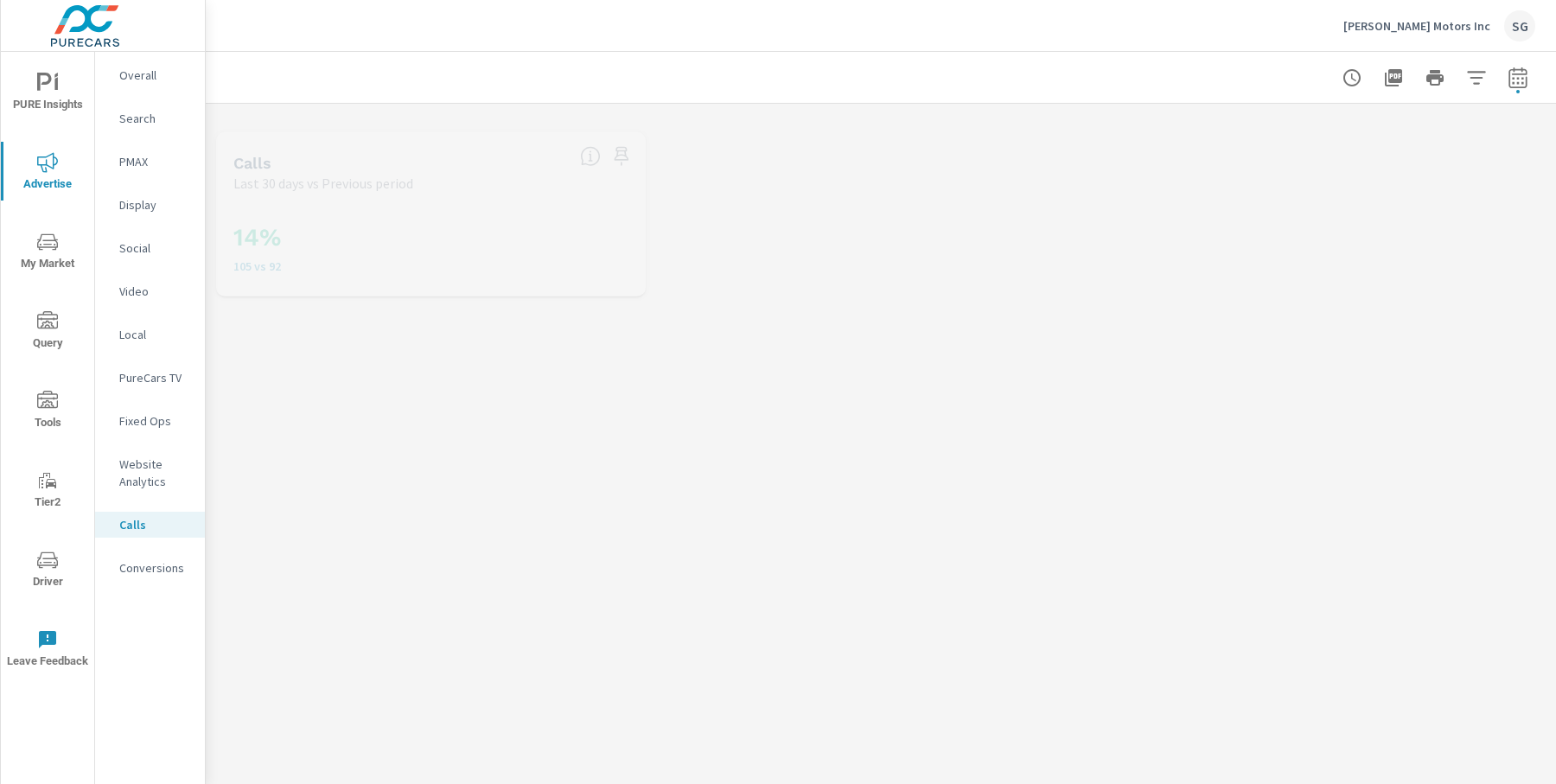 scroll, scrollTop: 1, scrollLeft: 0, axis: vertical 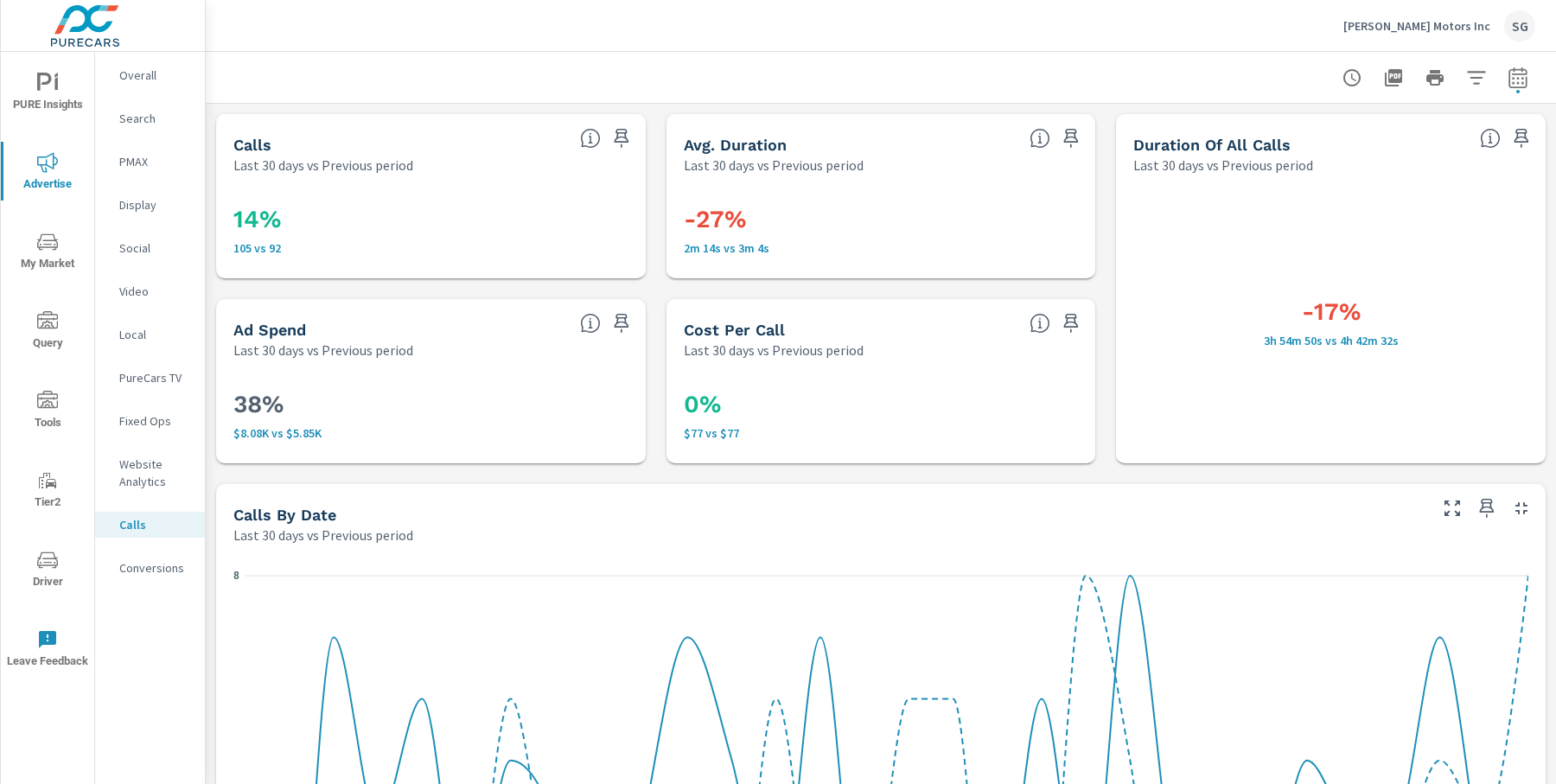 click on "Calls Last 30 days vs Previous period 14% 105 vs 92 Avg. Duration Last 30 days vs Previous period -27% 2m 14s vs 3m 4s Duration of all Calls Last 30 days vs Previous period -17% 3h 54m 50s vs 4h 42m 32s Ad Spend Last 30 days vs Previous period 38% $8.08K vs $5.85K Cost Per Call Last 30 days vs Previous period 0% $77 vs $77 Calls By Date Last 30 days vs Previous period 0    4    8    Jun 14th Jun 16th Jun 18th Jun 20th Jun 22nd Jun 24th Jun 26th Jun 28th Jun 30th Jul 2nd Jul 4th Jul 6th Jul 8th Jul 10th Jul 12th Calls Calls ​ vs Add Comparison ​ View as Bars Lines Top 15 Search Campaigns Last 30 days vs Previous period Category Channel Publisher Campaign Calls General Search Google Search C - Performance Max (Branding) -34% 43 vs 65 General Search Google Search C-S_SD882 25Q2 SBC Search B2G1 Boost Campaign 100% 8 vs 4 General Search Google Search New Jeep - Low Funnel _new_A 250% 7 vs 2 General Search Google Search Brand_new_A 25% 5 vs 4 General Search Google Search — % 3 vs — General Search 1" at bounding box center (881, 1214) 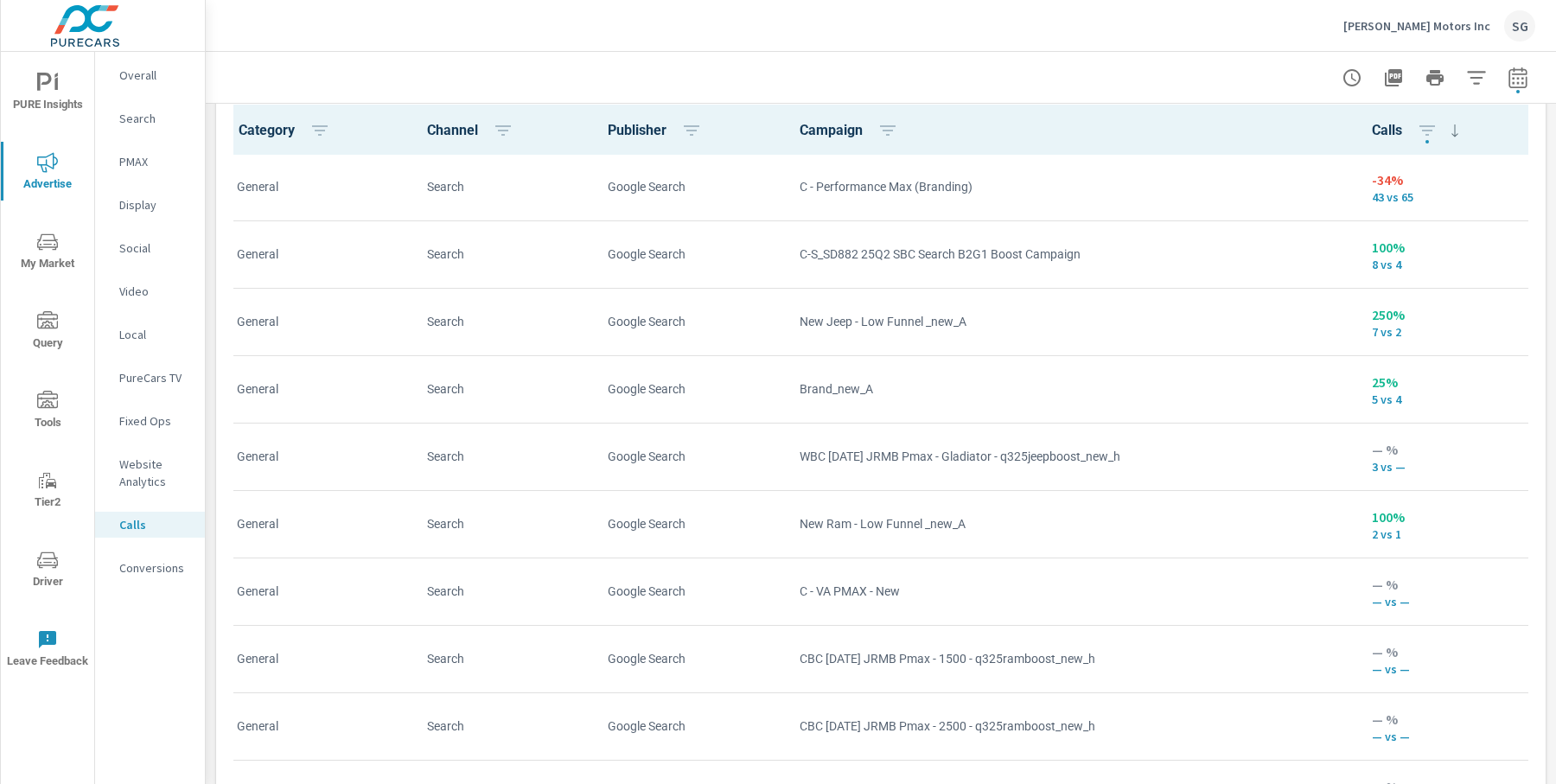 scroll, scrollTop: 1266, scrollLeft: 0, axis: vertical 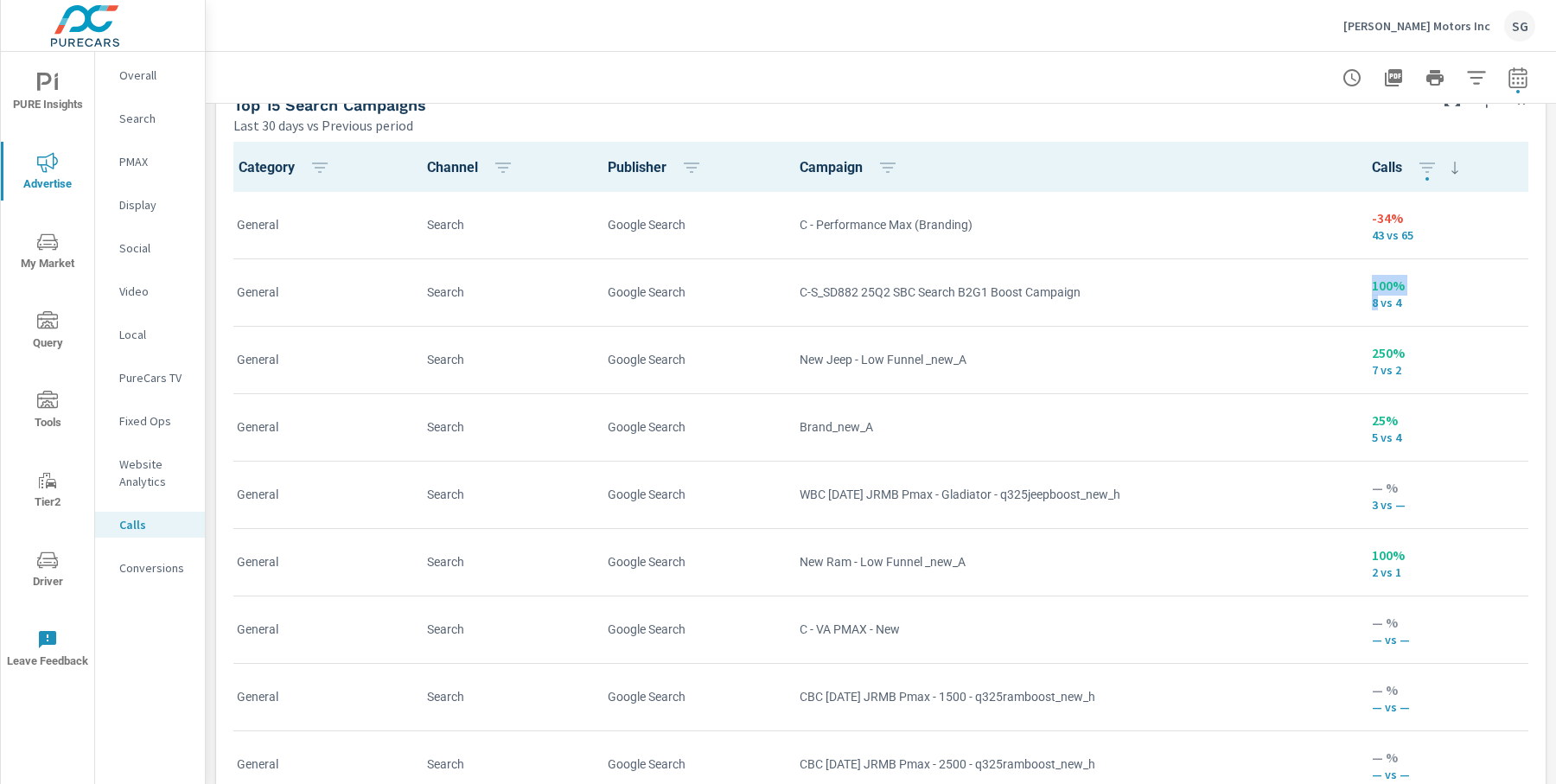 drag, startPoint x: 1382, startPoint y: 303, endPoint x: 1353, endPoint y: 299, distance: 29.274562 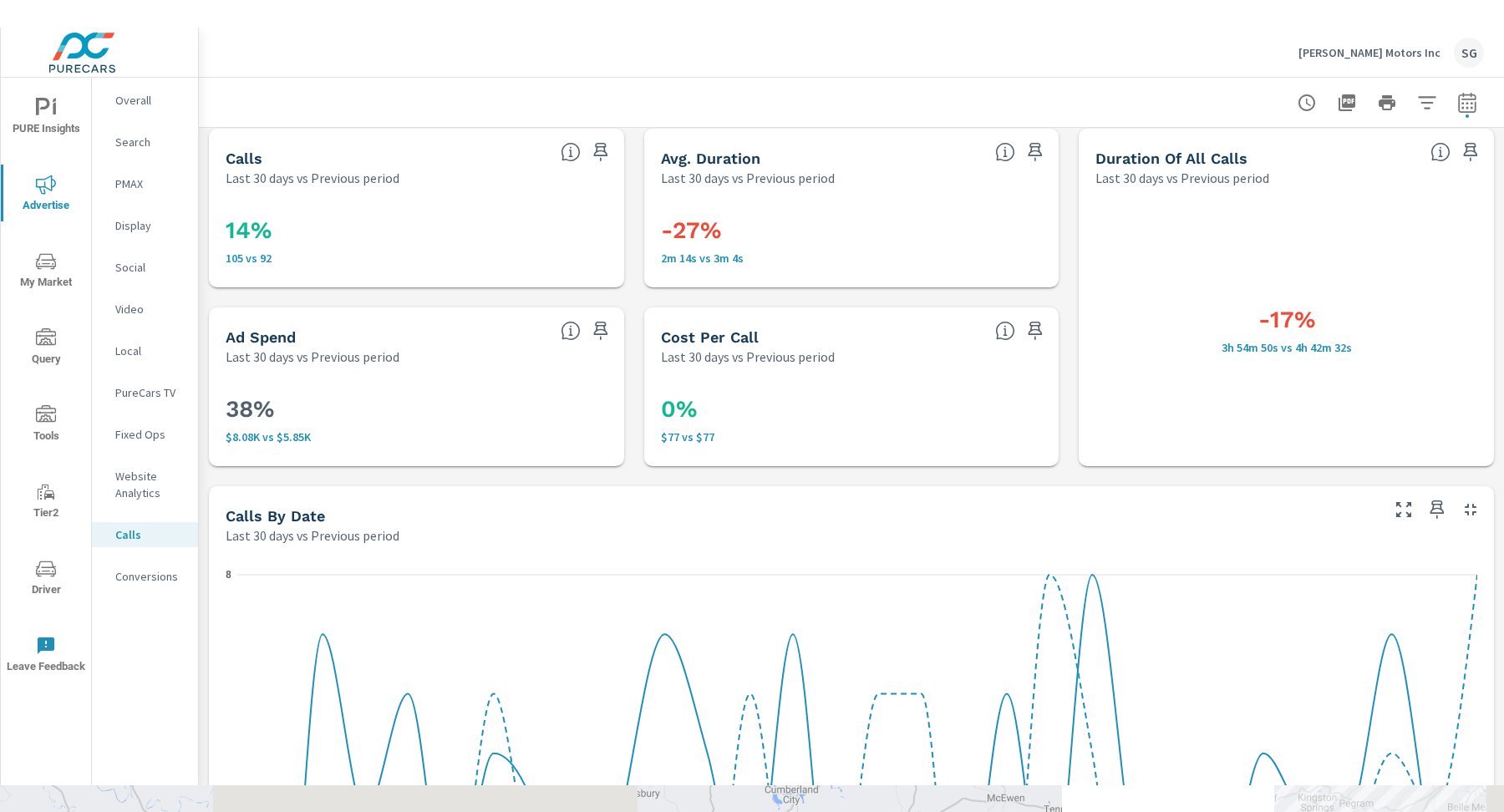 scroll, scrollTop: 0, scrollLeft: 0, axis: both 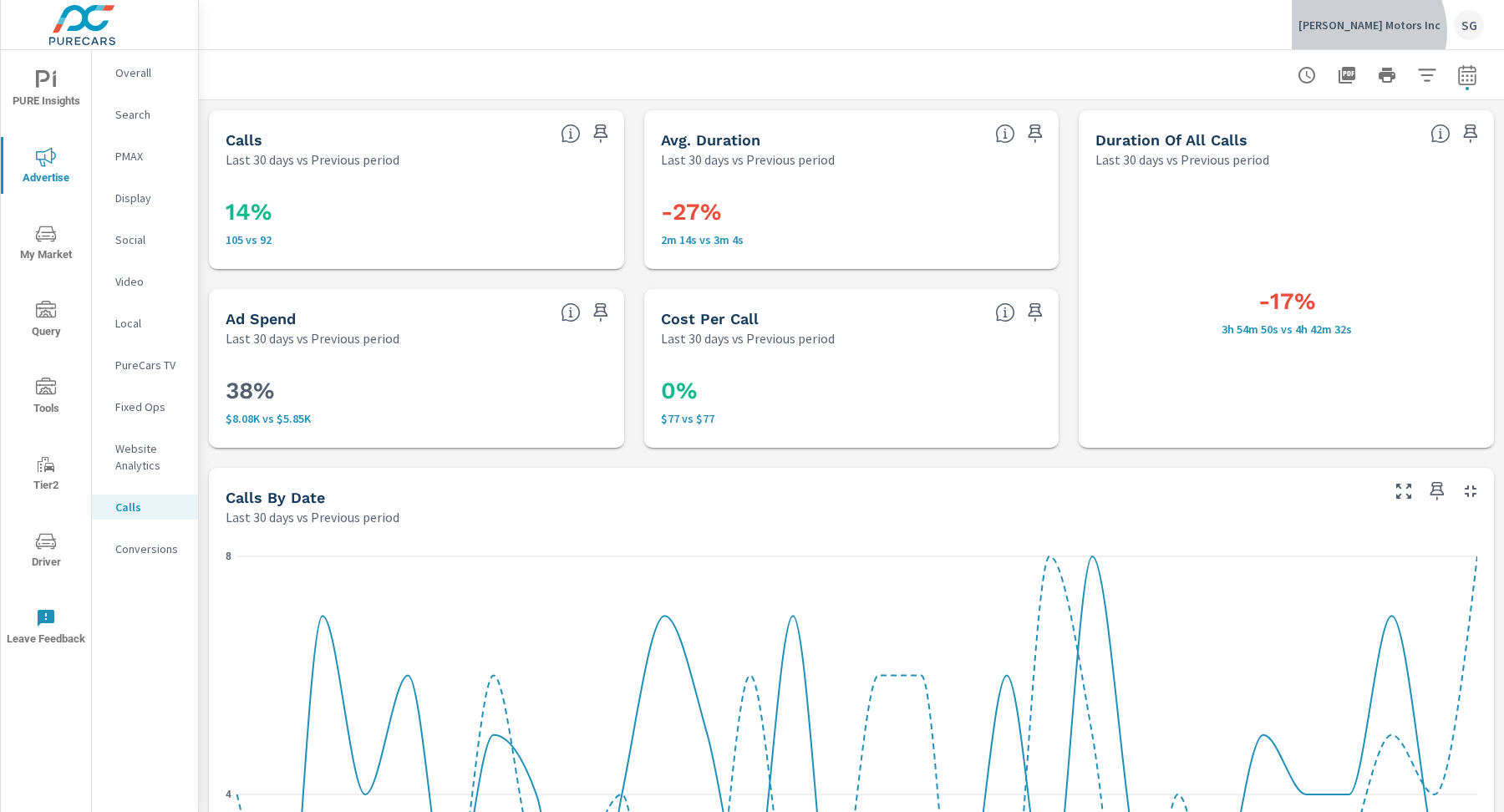 click on "Gupton Motors Inc SG" at bounding box center [1391, 25] 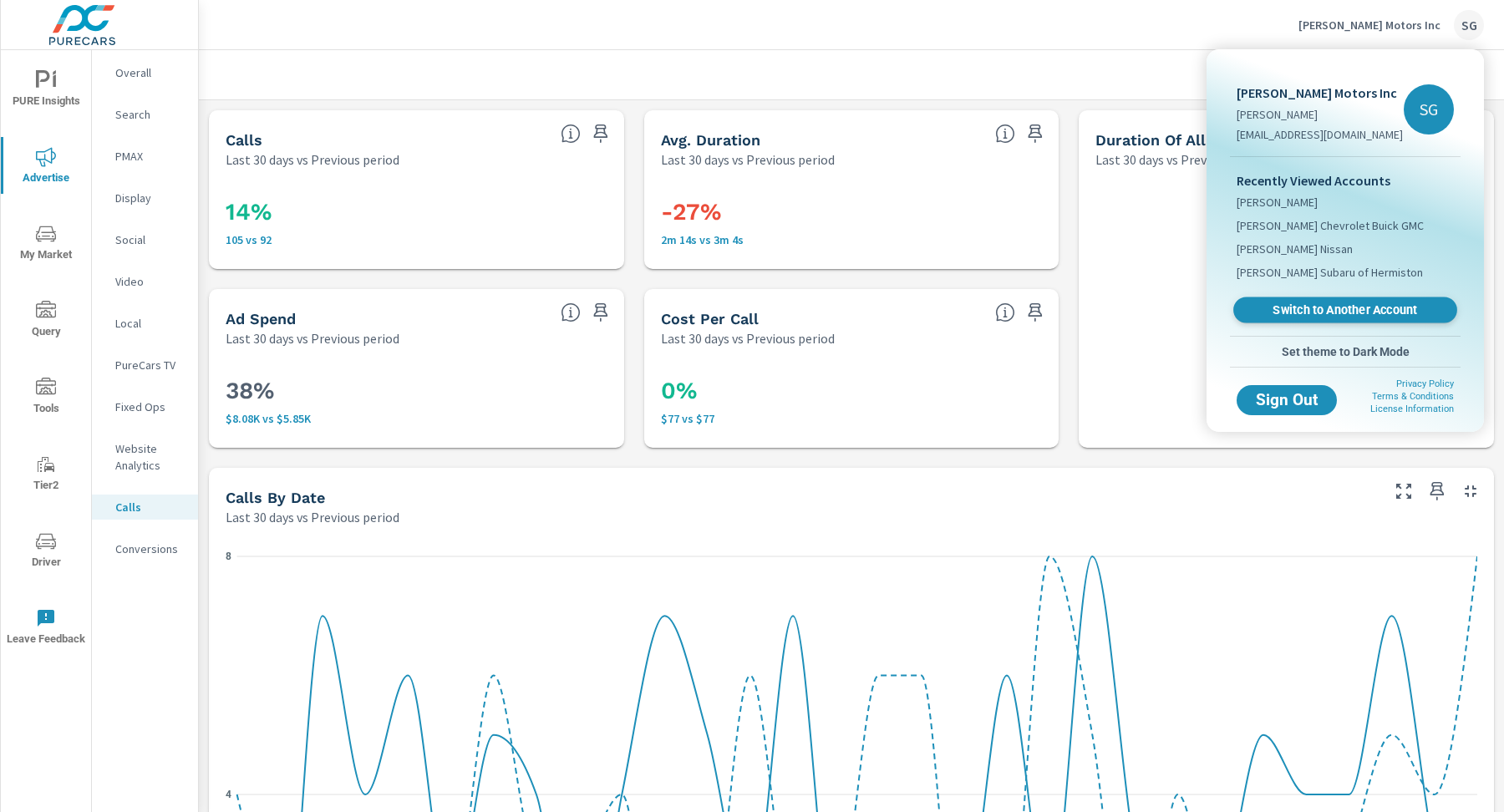 click on "Switch to Another Account" at bounding box center (1345, 310) 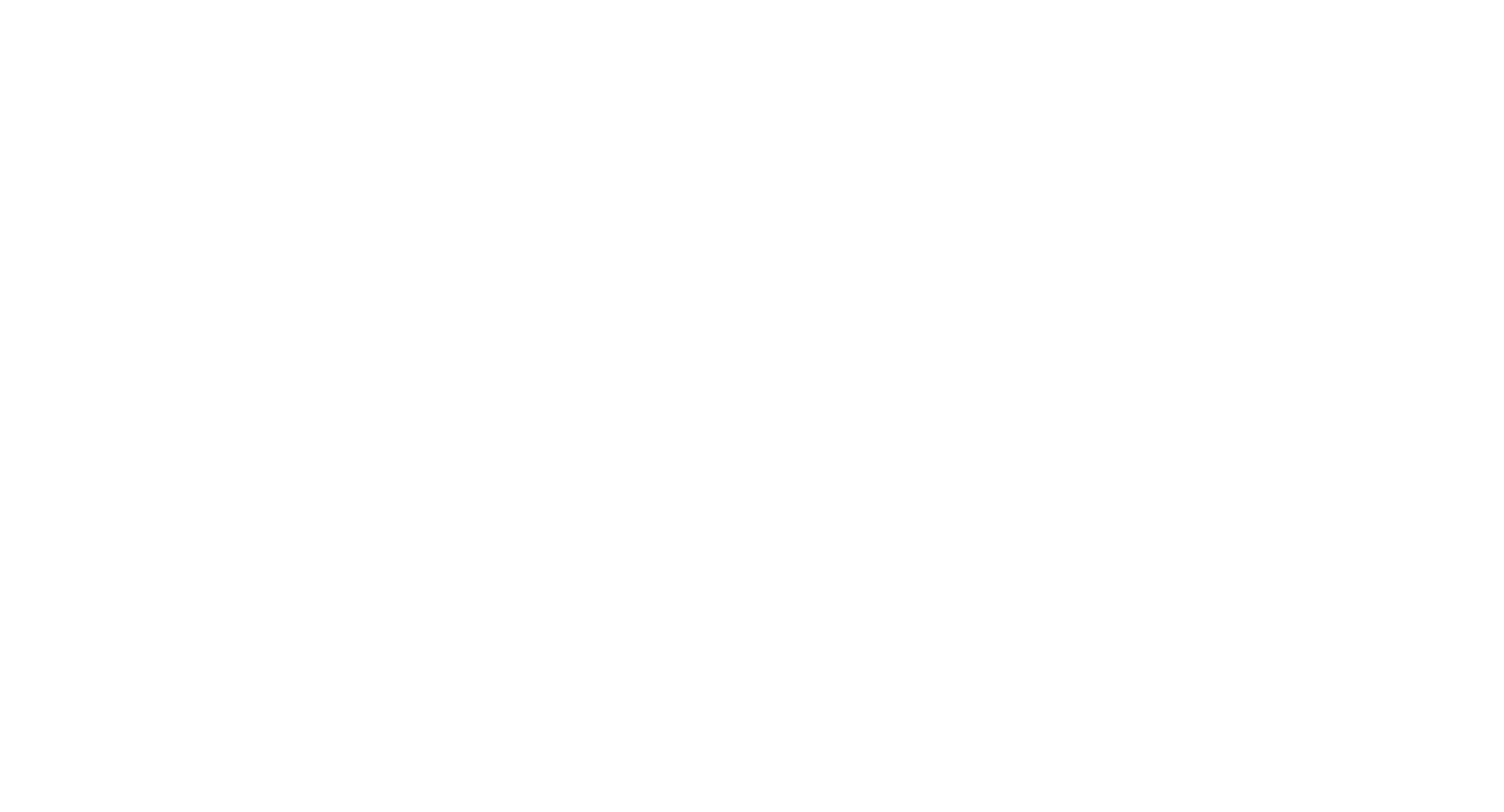 scroll, scrollTop: 0, scrollLeft: 0, axis: both 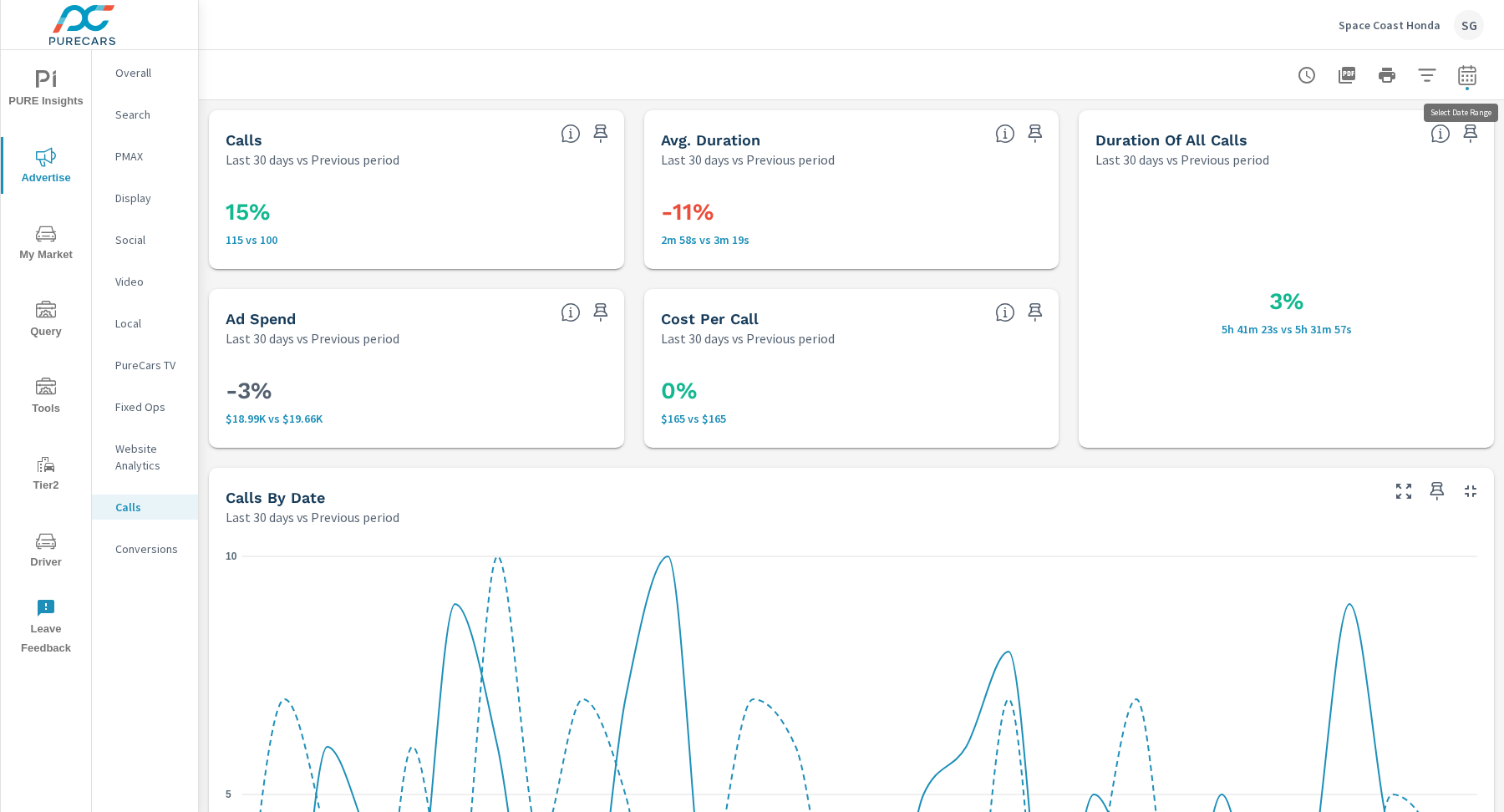 click 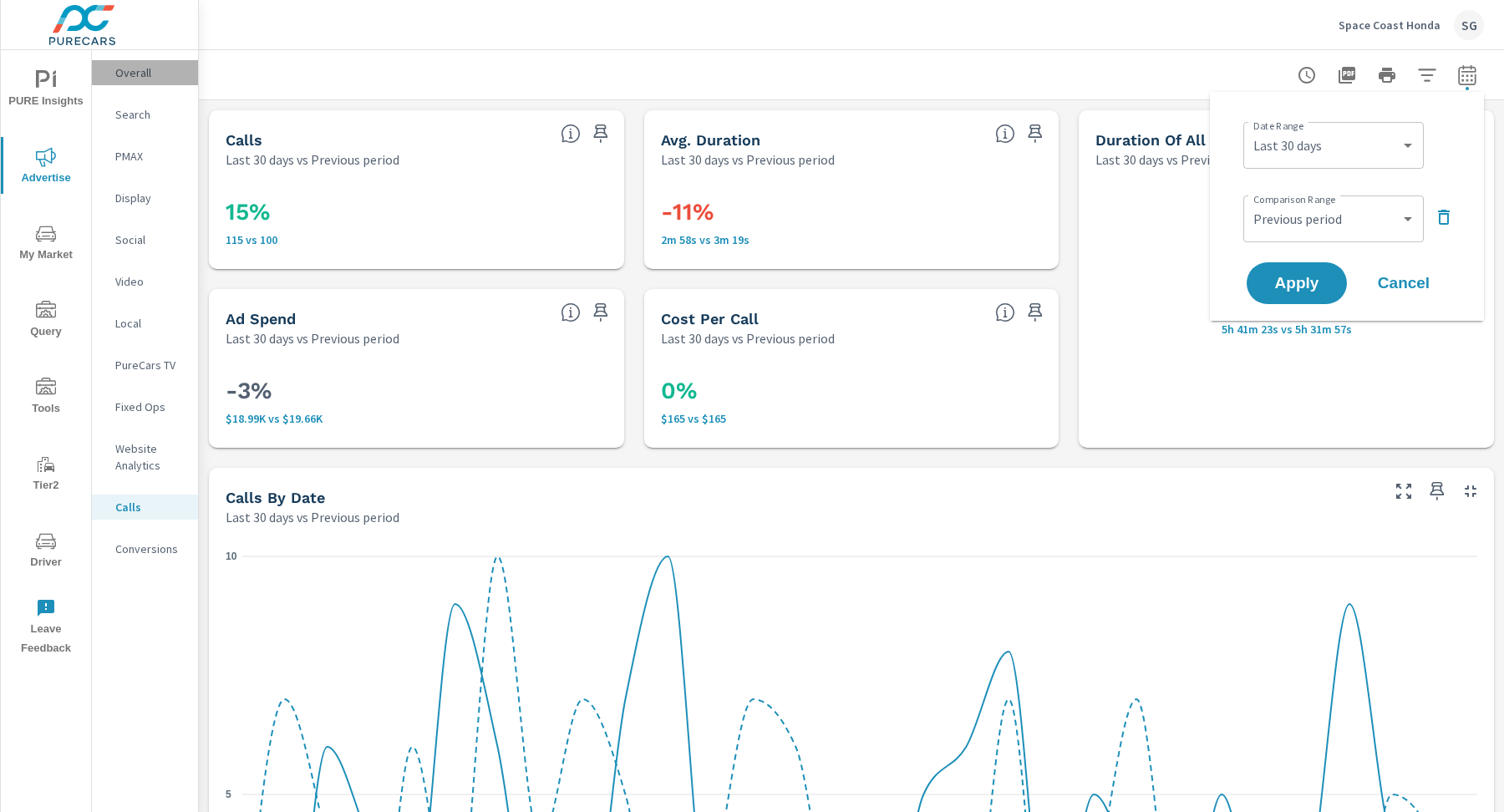 click on "Overall" at bounding box center [150, 73] 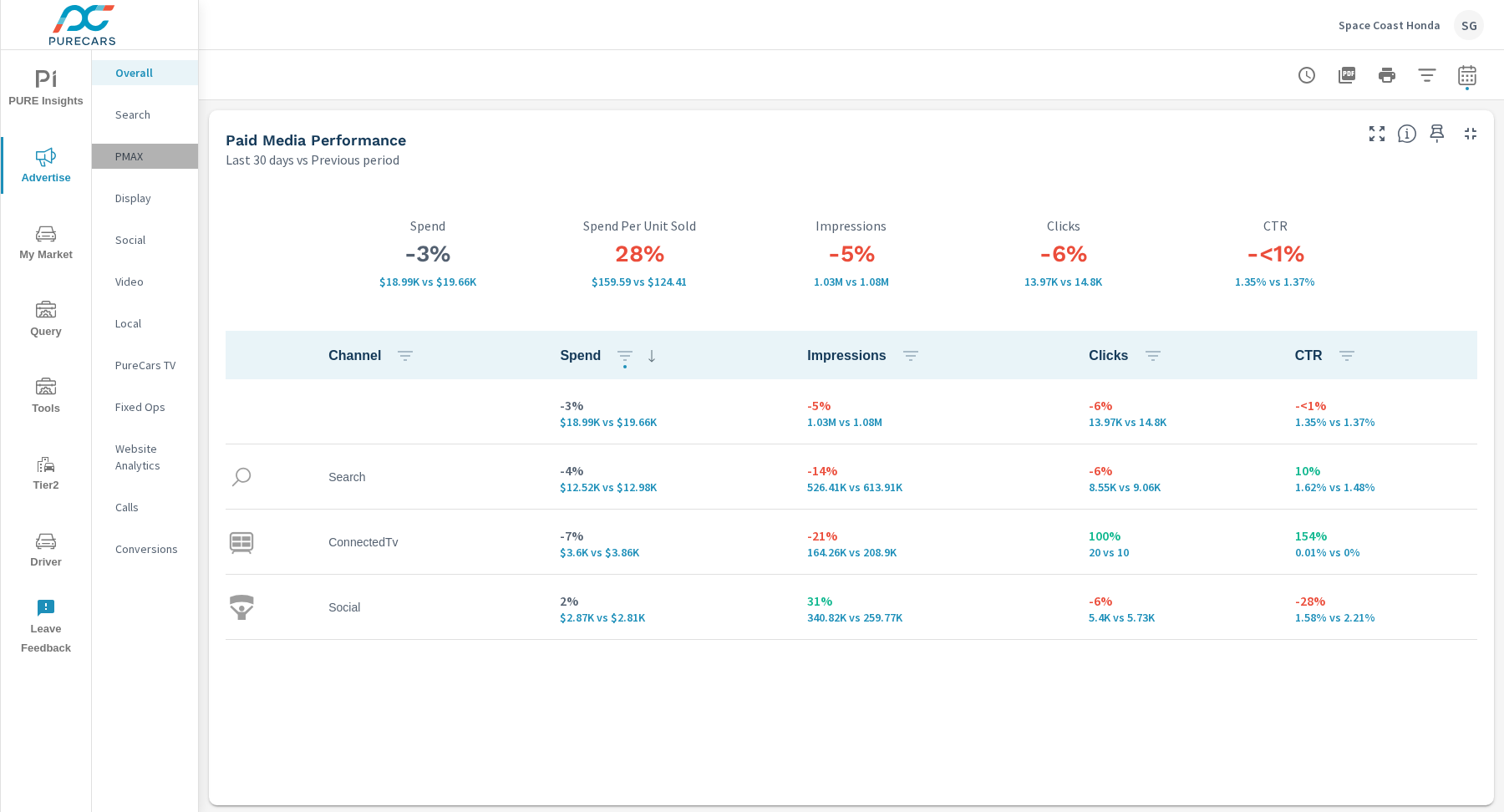 click on "PMAX" at bounding box center (150, 156) 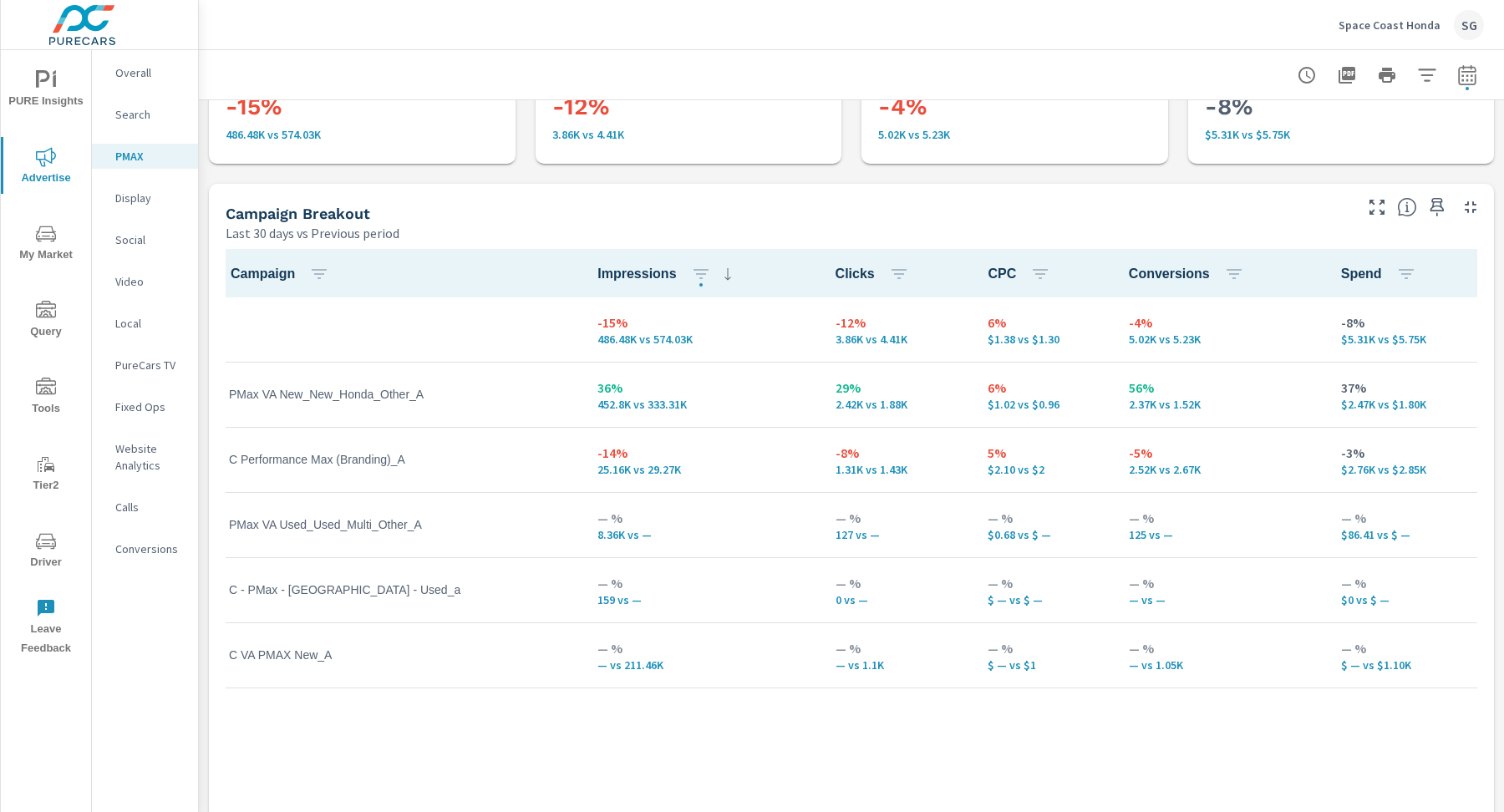 scroll, scrollTop: 110, scrollLeft: 0, axis: vertical 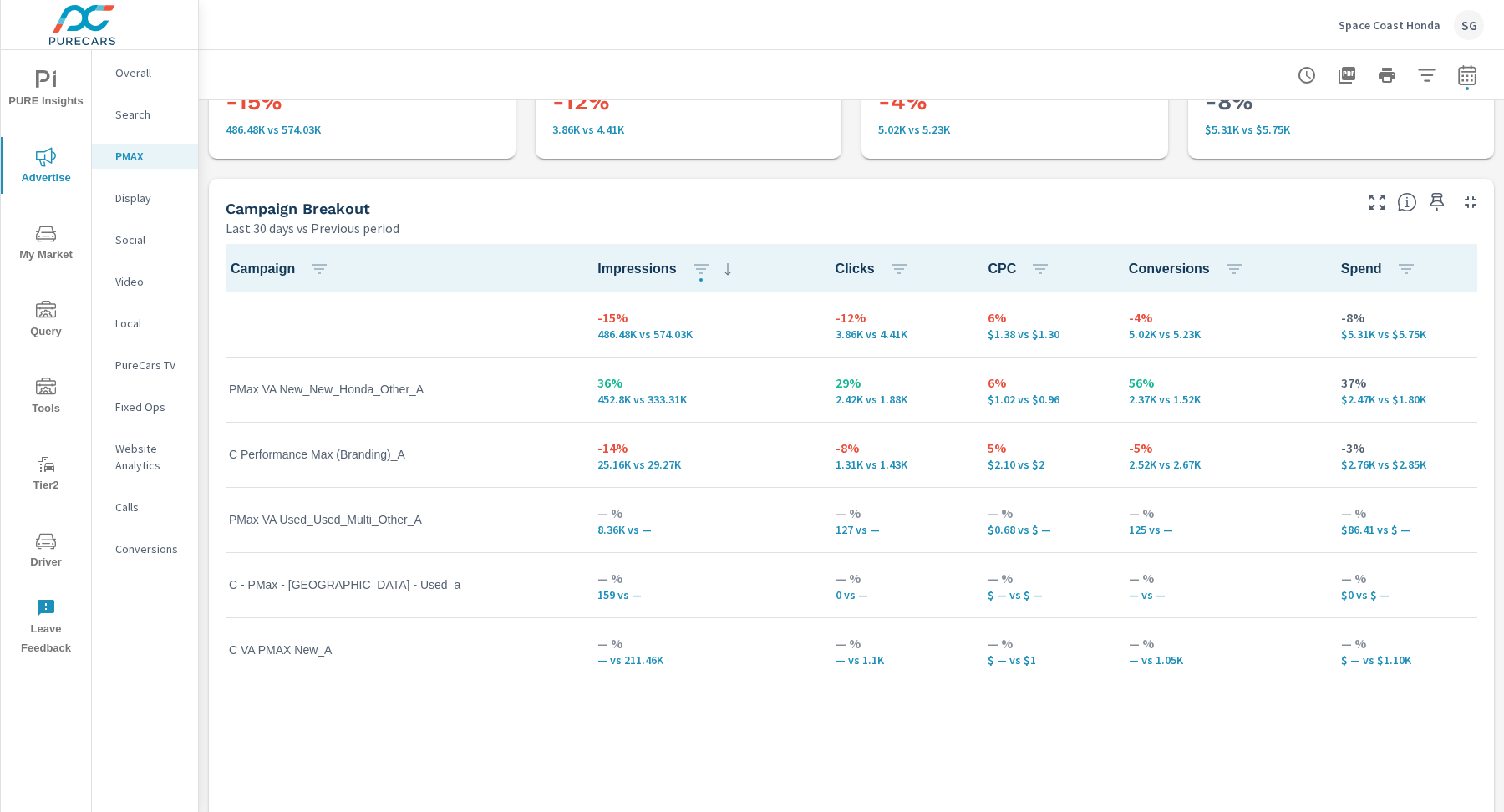 click 